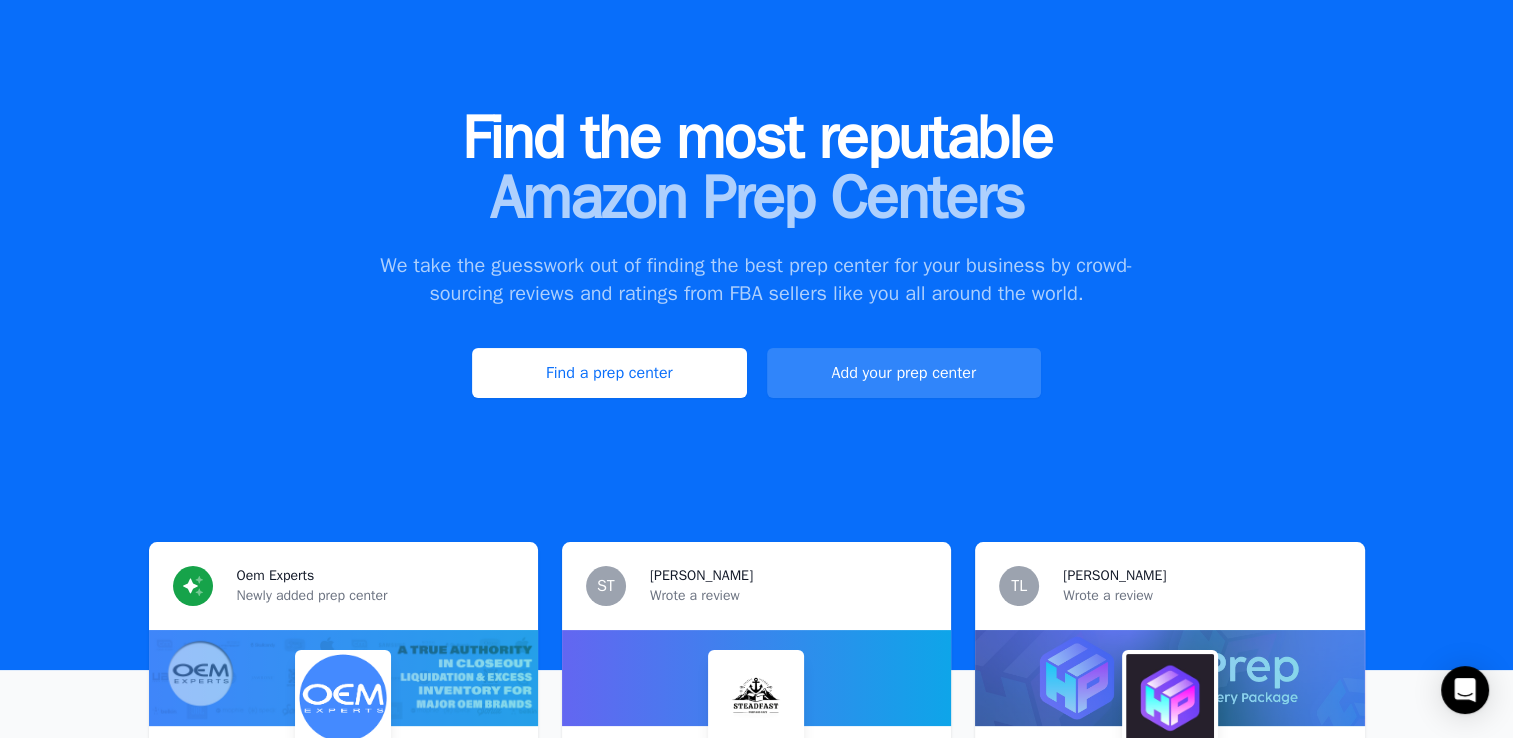 scroll, scrollTop: 100, scrollLeft: 0, axis: vertical 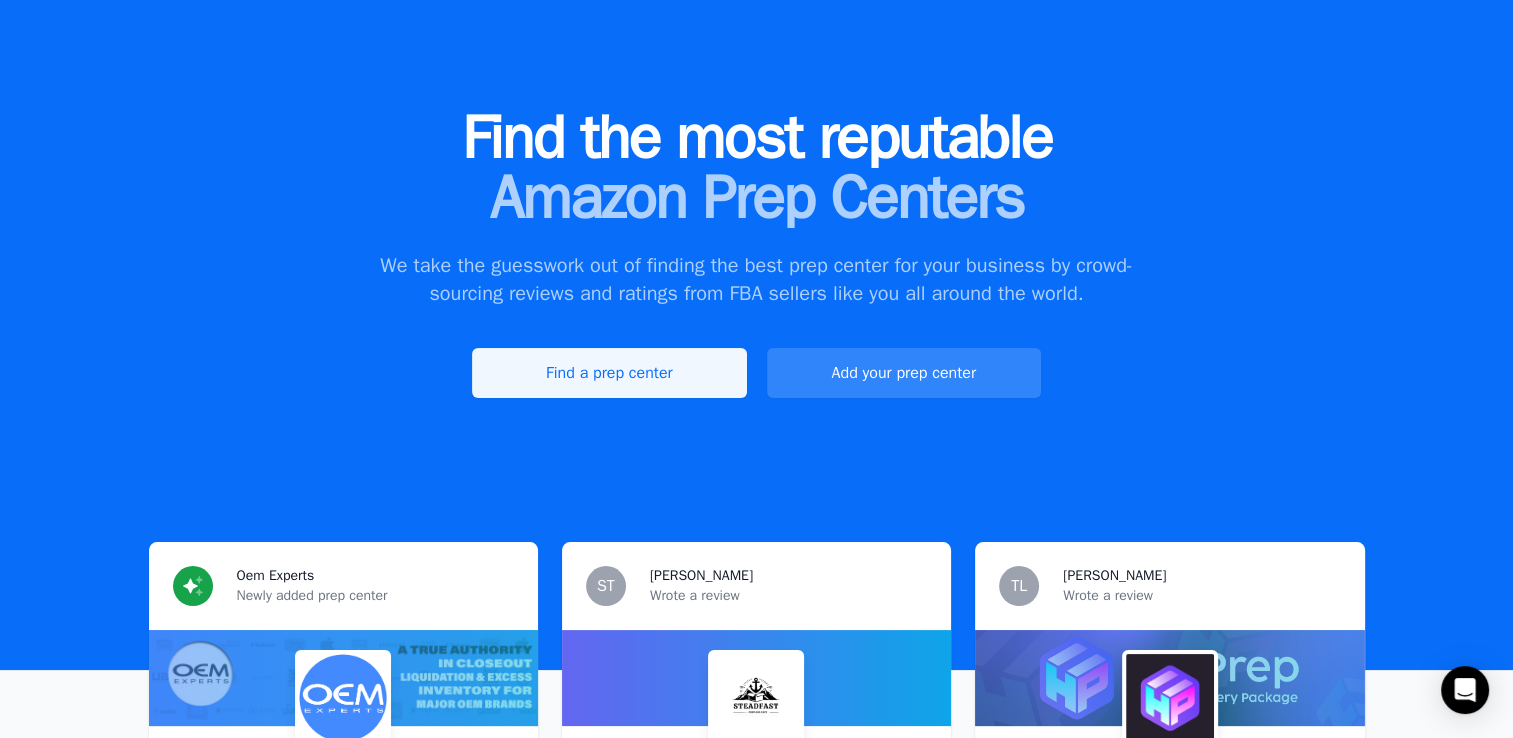 click on "Find a prep center" at bounding box center (609, 373) 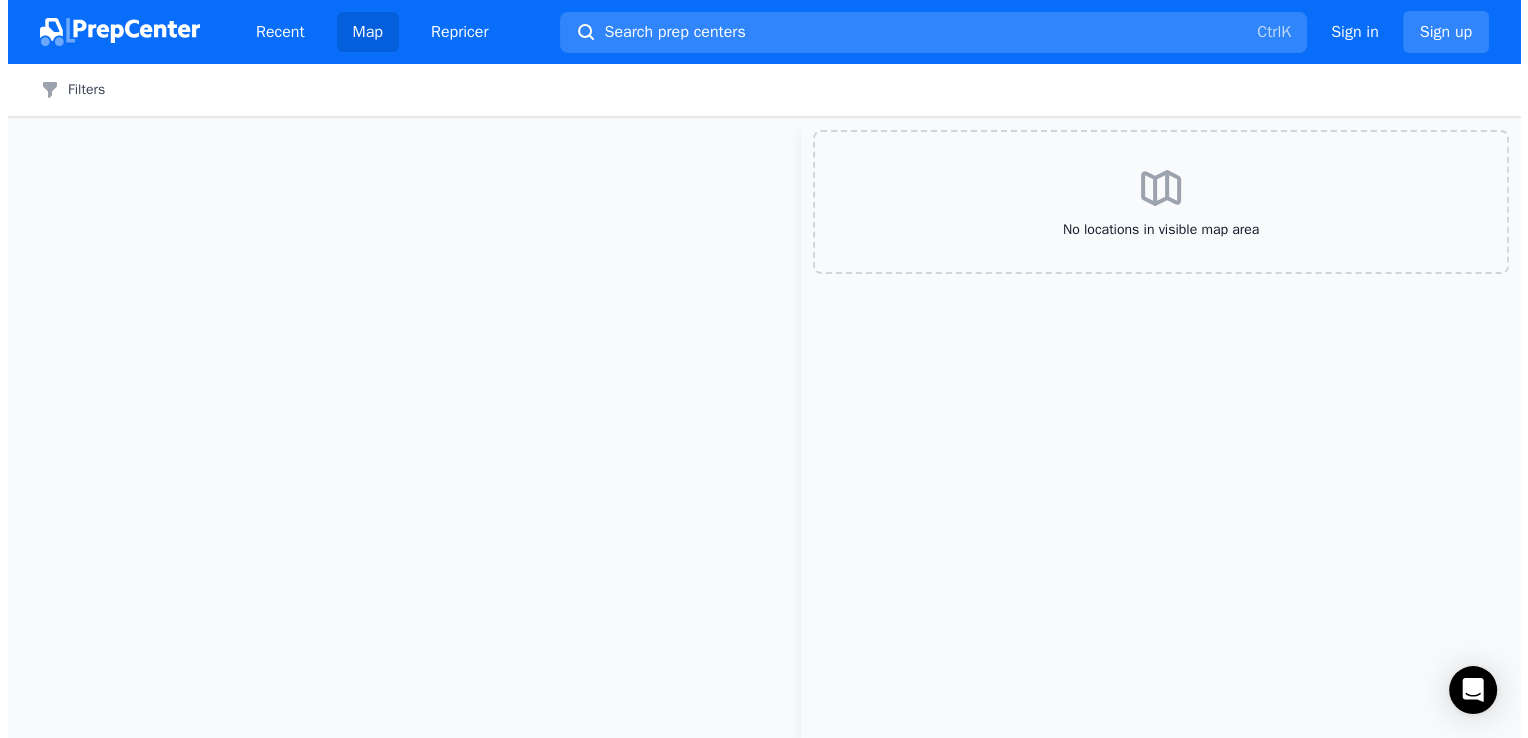 scroll, scrollTop: 0, scrollLeft: 0, axis: both 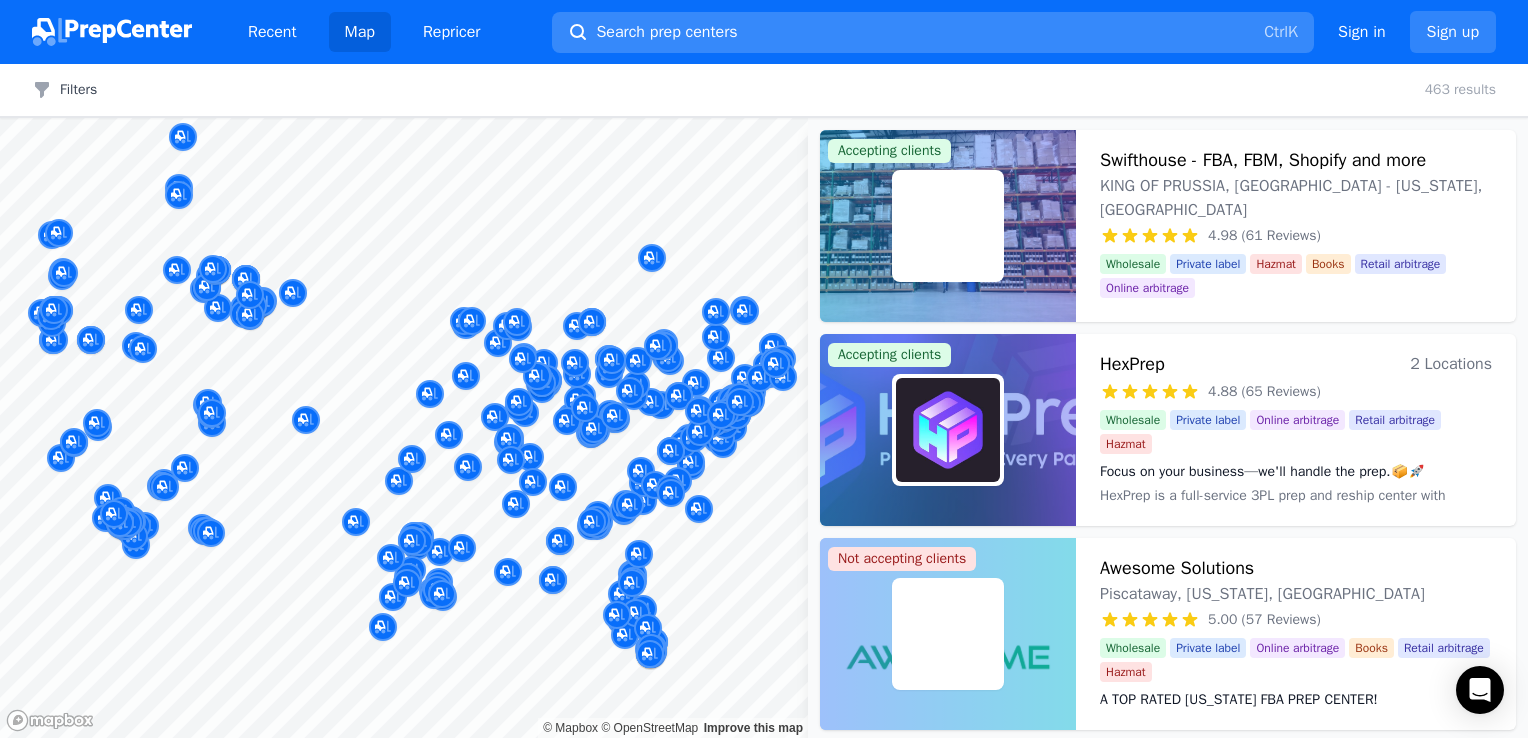 click on "Search prep centers" at bounding box center [666, 32] 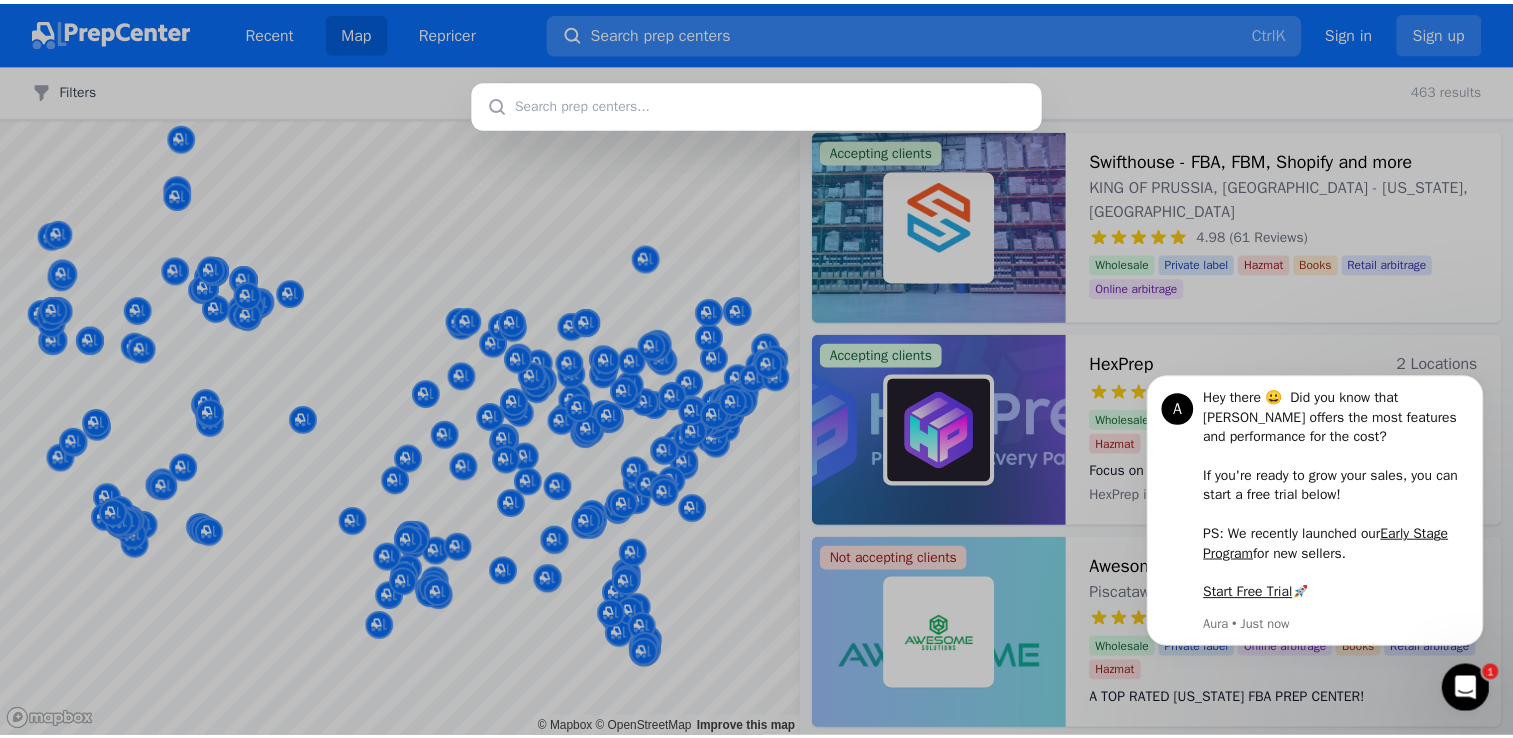 scroll, scrollTop: 0, scrollLeft: 0, axis: both 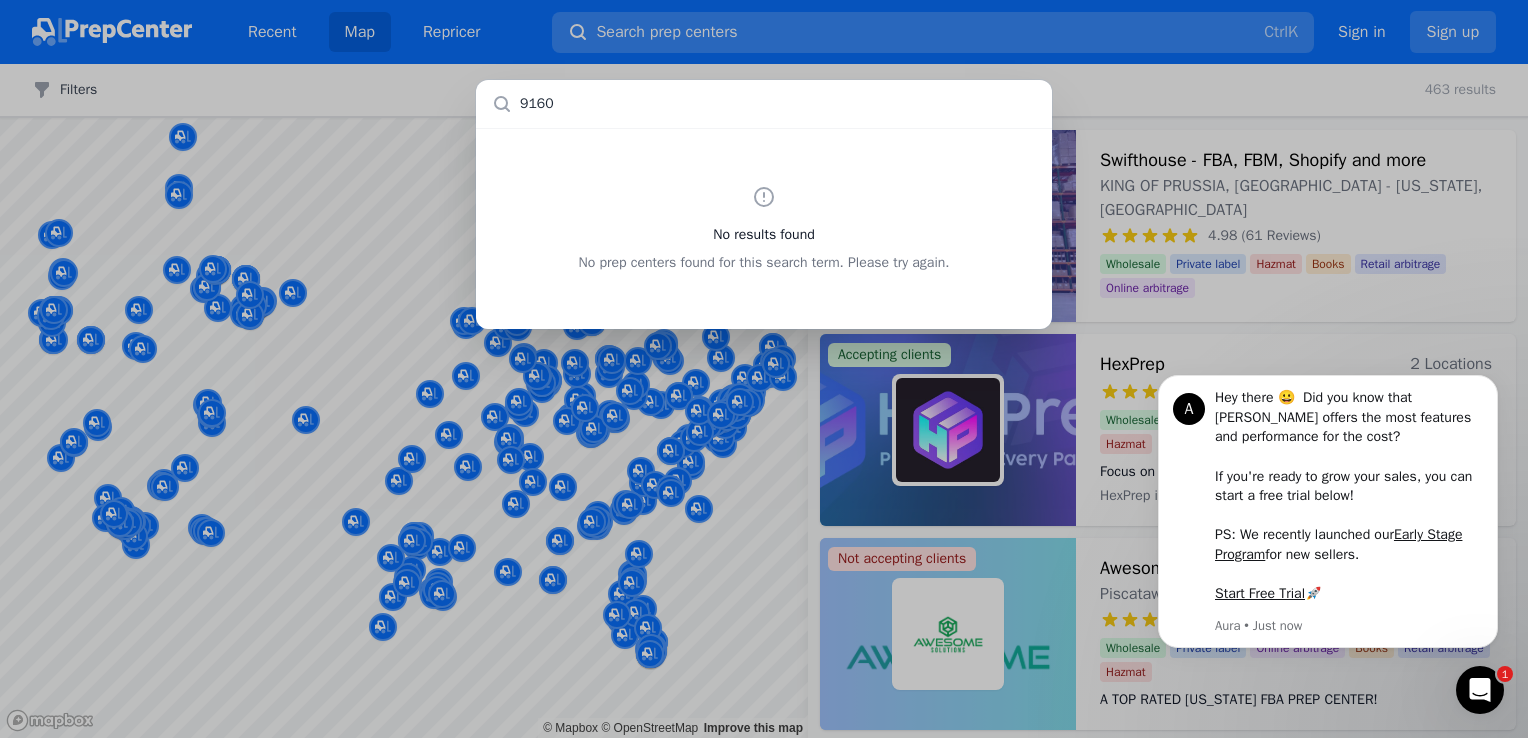 type on "91601" 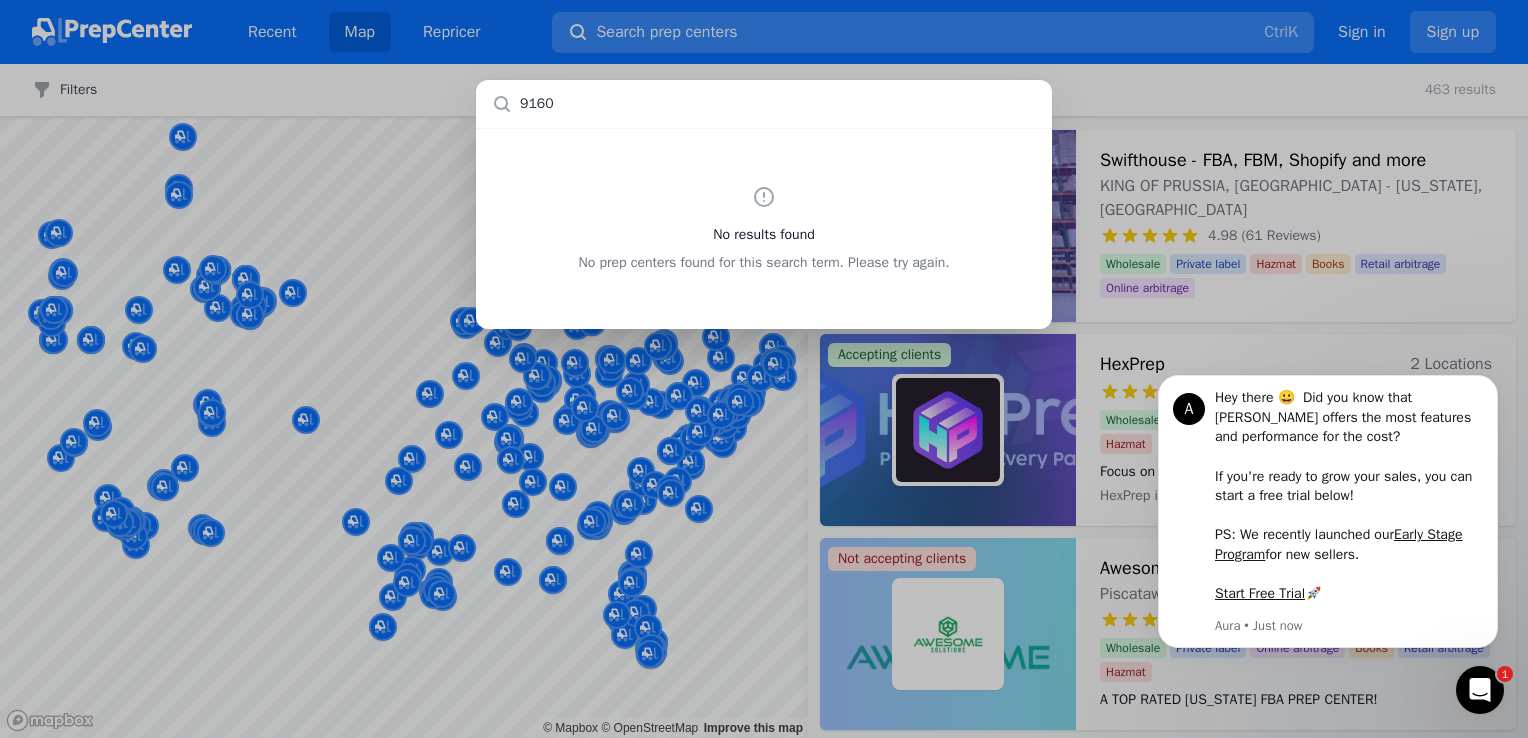 type on "91601" 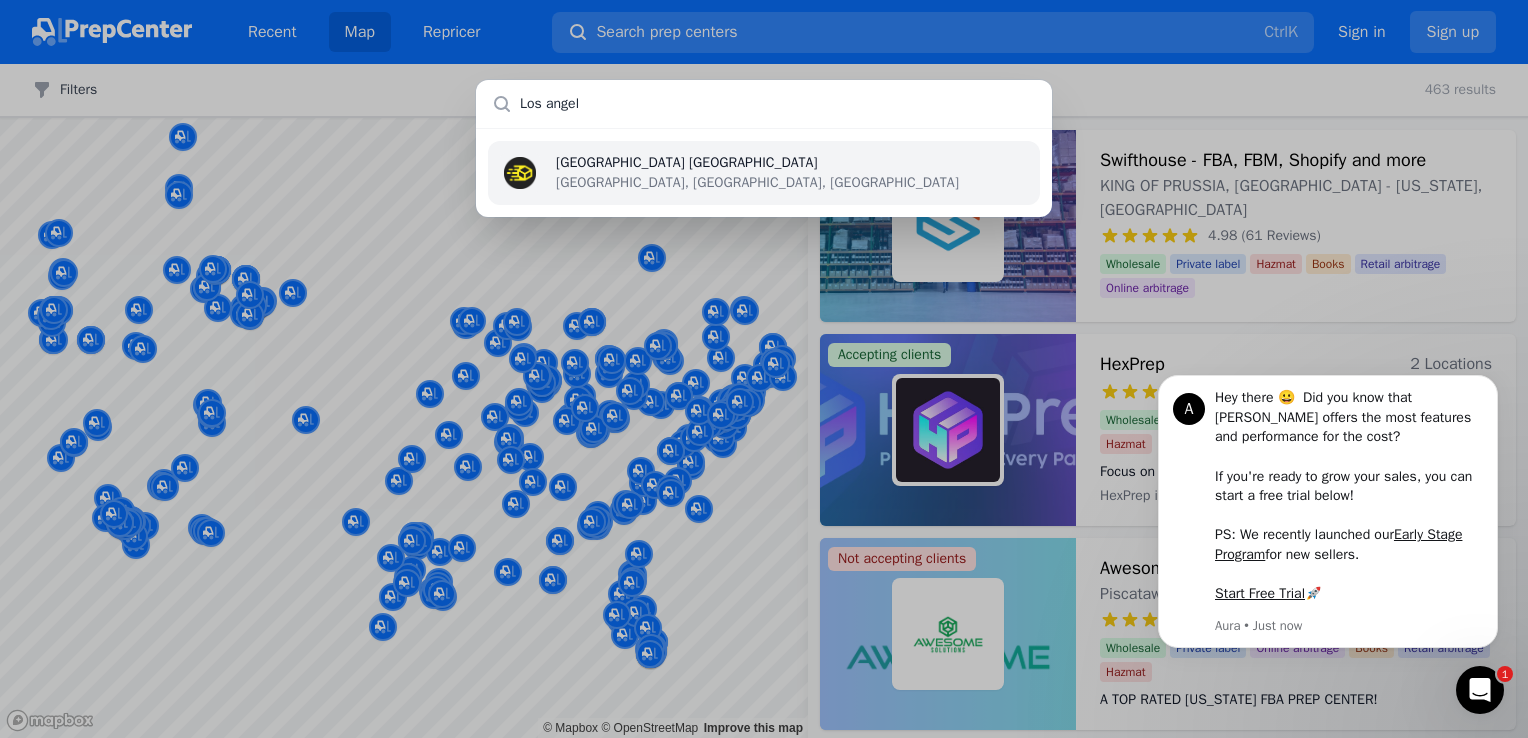 type on "Los angel" 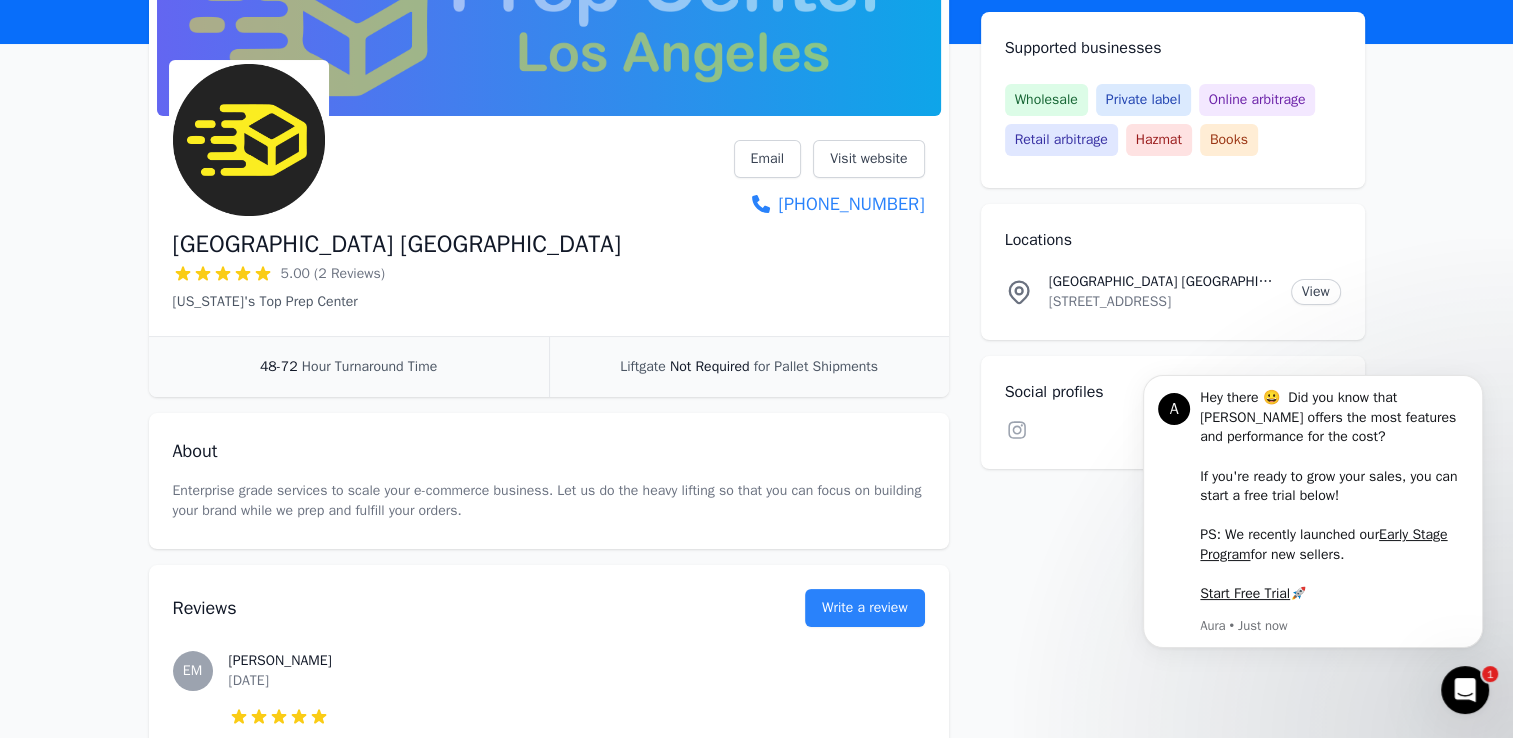 scroll, scrollTop: 76, scrollLeft: 0, axis: vertical 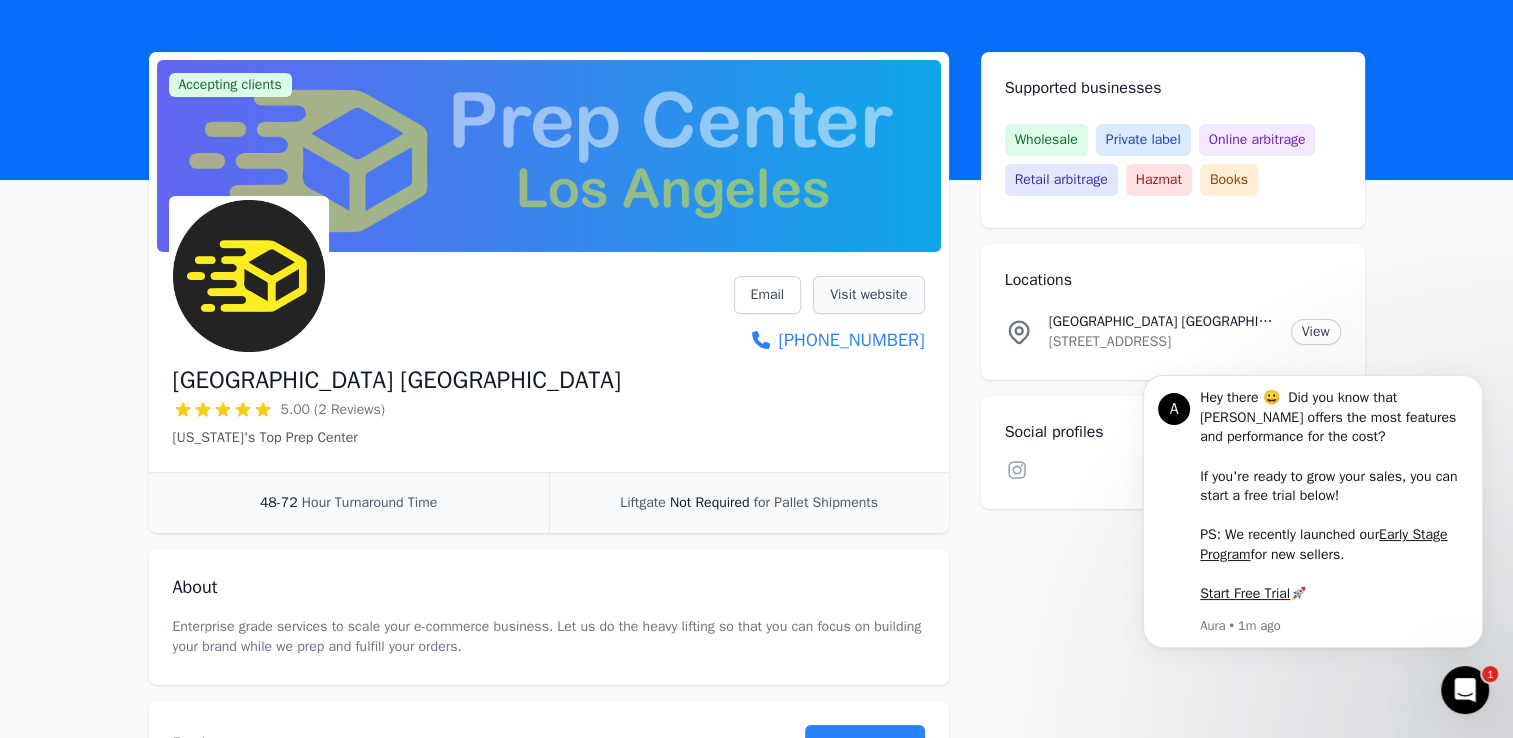click on "Visit website" at bounding box center [868, 295] 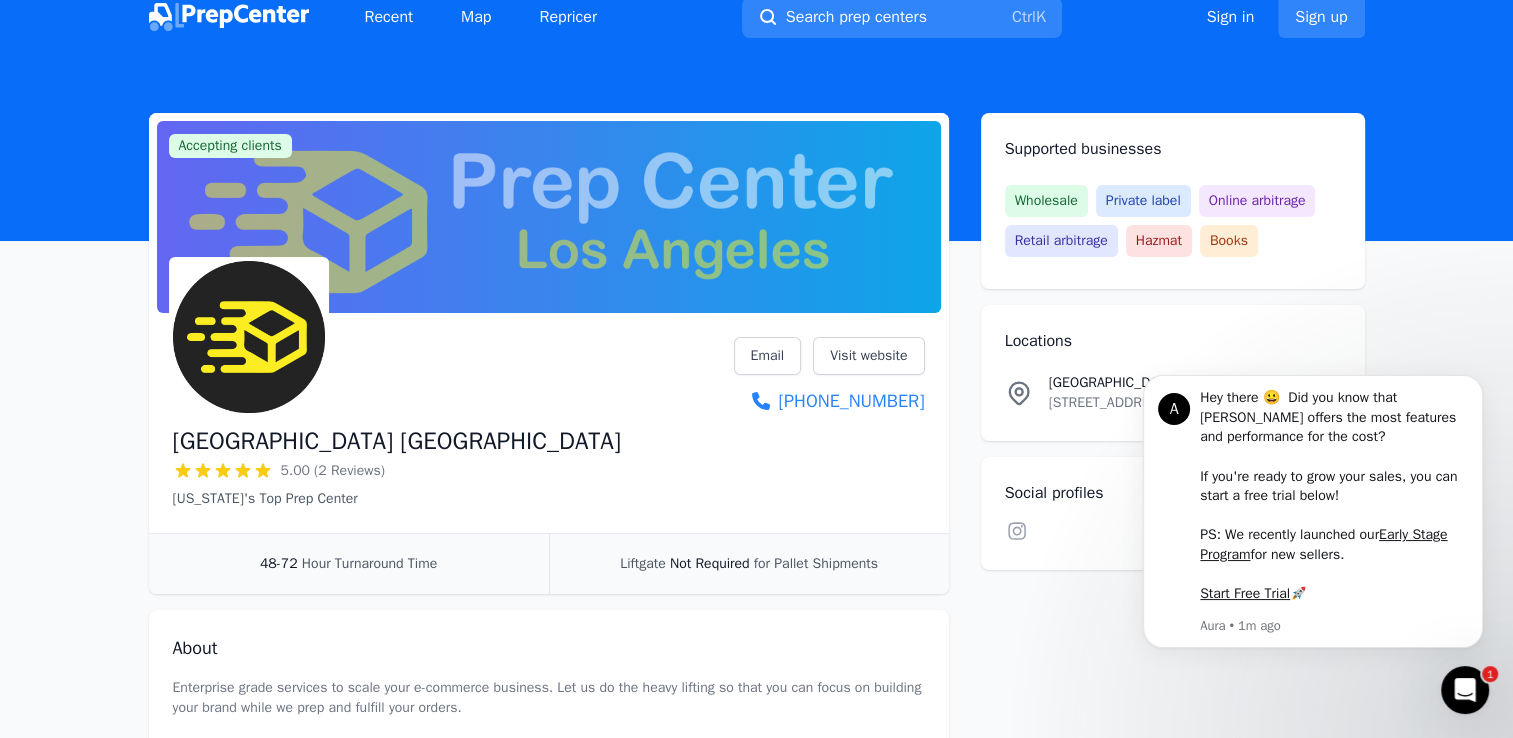 scroll, scrollTop: 0, scrollLeft: 0, axis: both 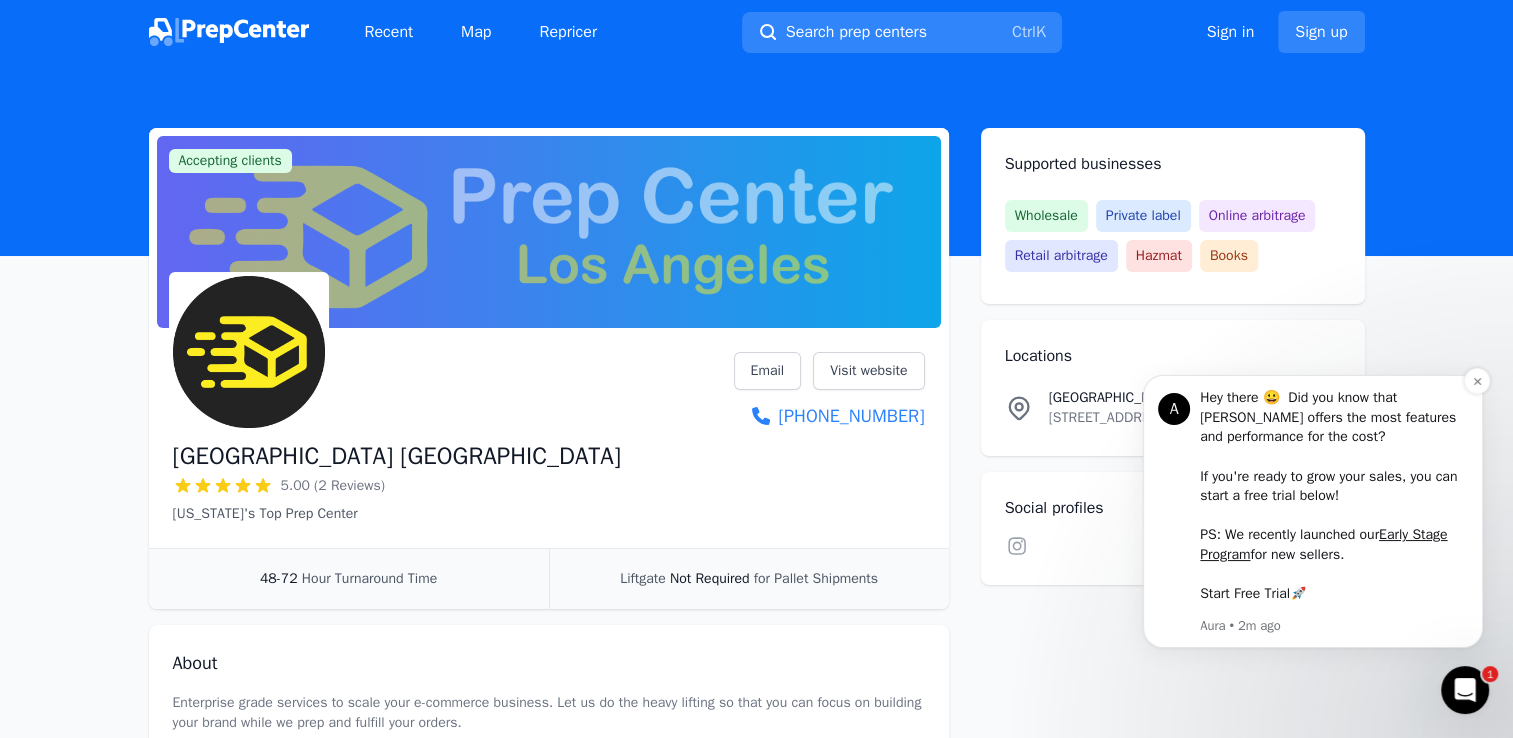 click on "Start Free Trial" at bounding box center [1245, 593] 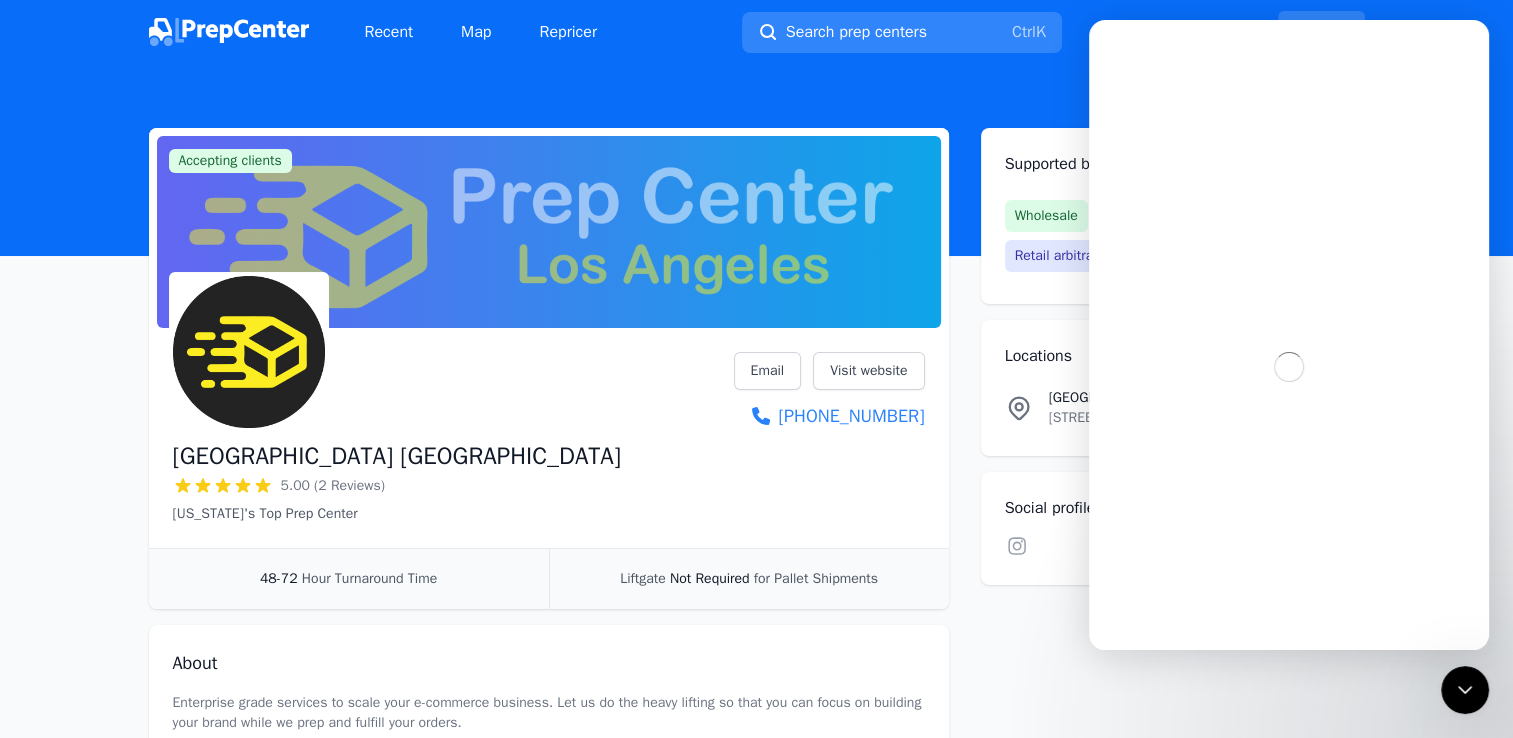 scroll, scrollTop: 0, scrollLeft: 0, axis: both 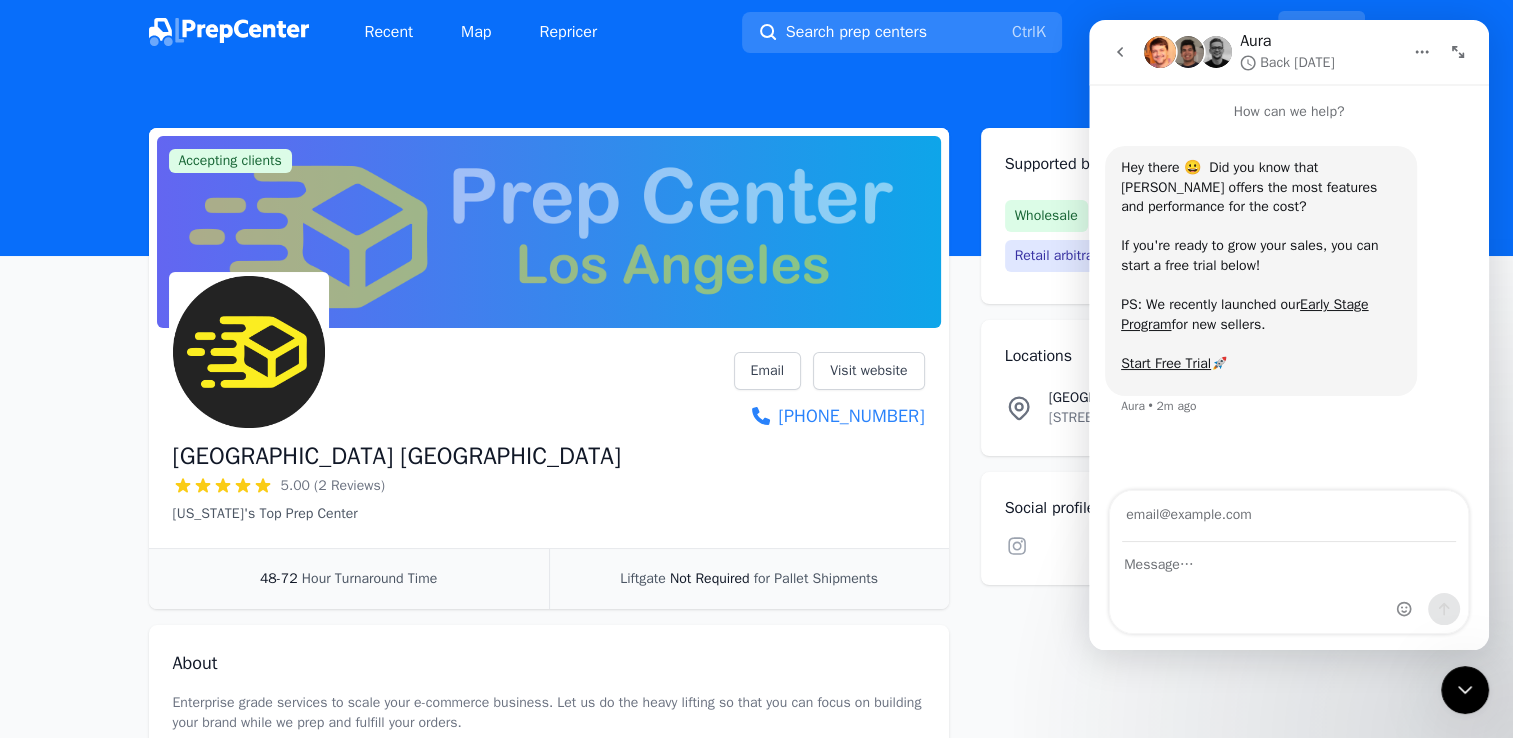 click 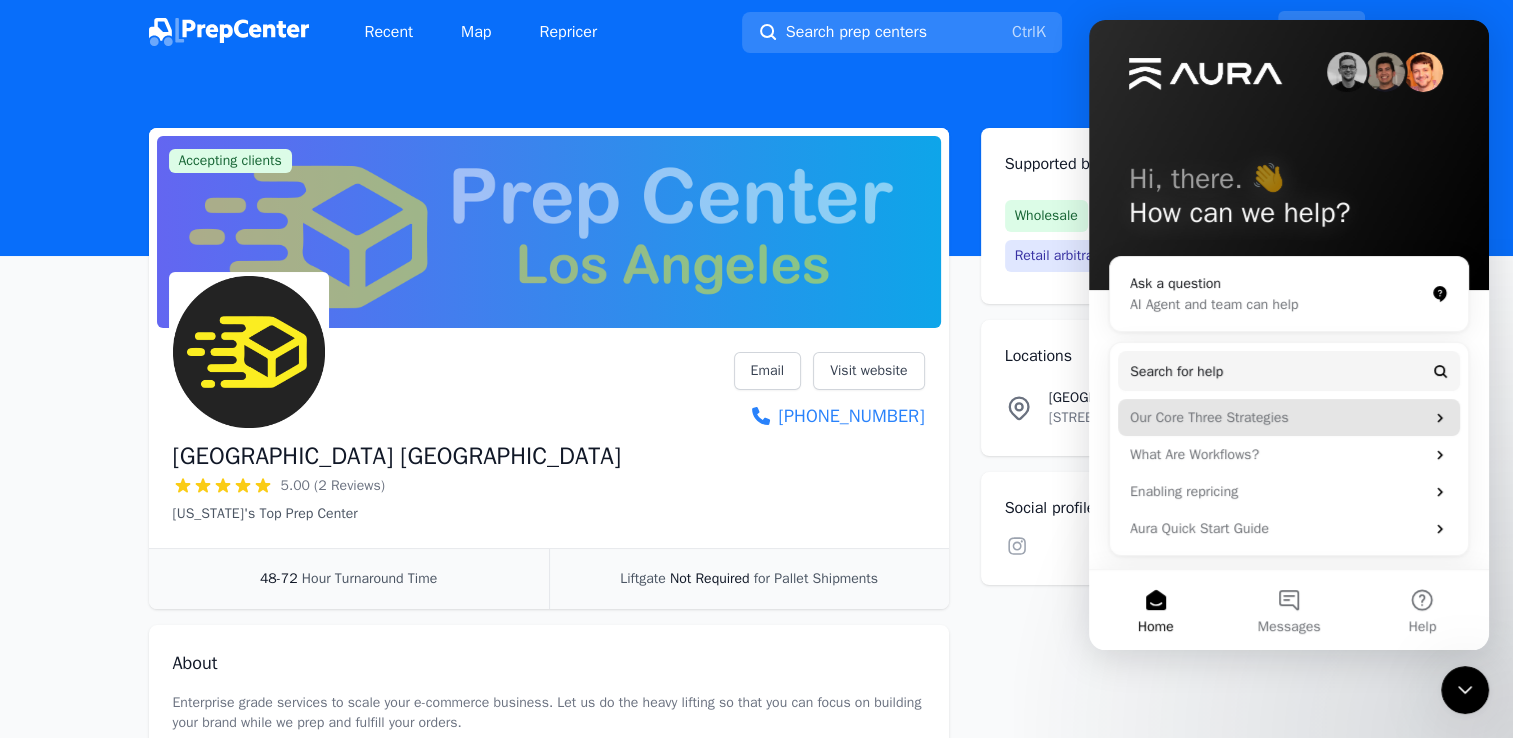 click on "Our Core Three Strategies" at bounding box center (1277, 417) 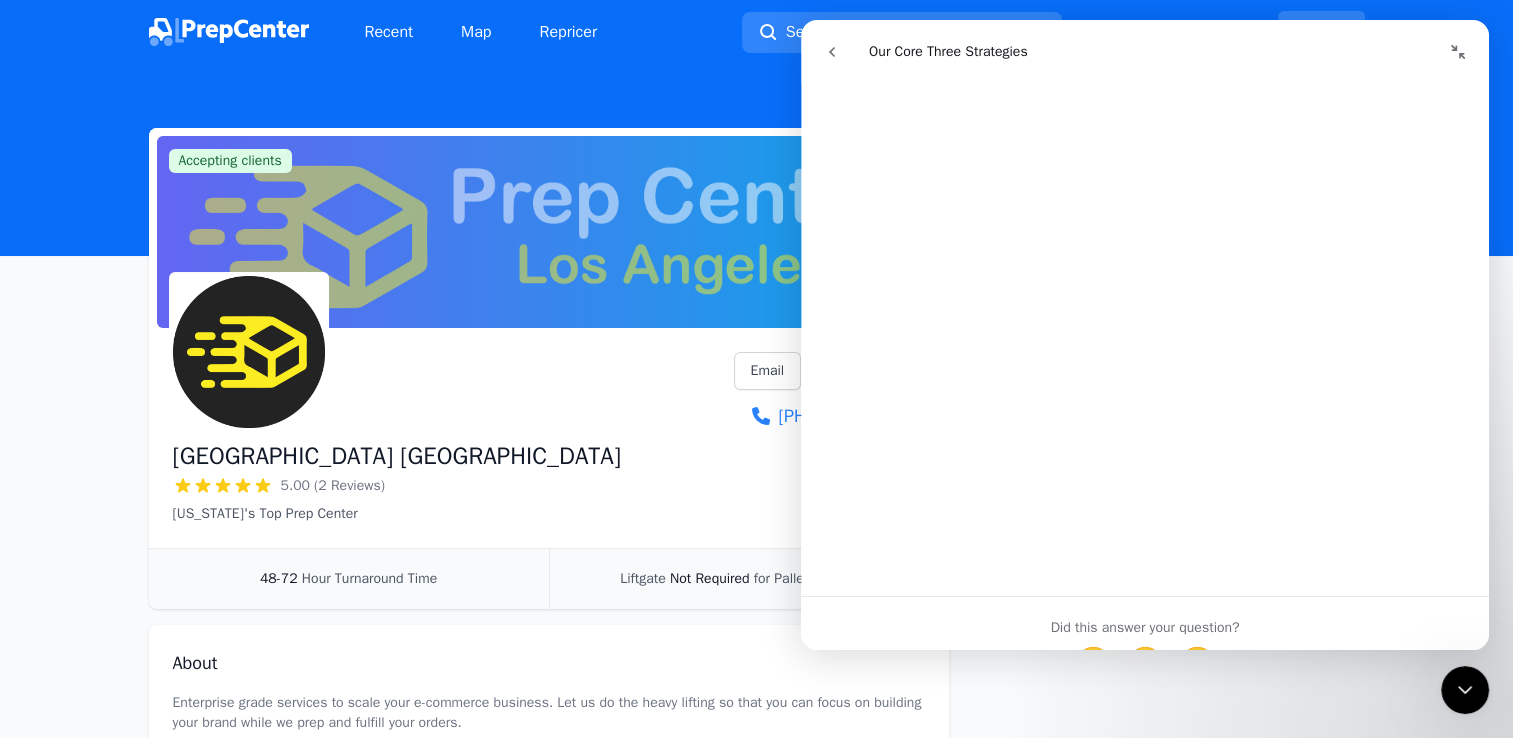 scroll, scrollTop: 4364, scrollLeft: 0, axis: vertical 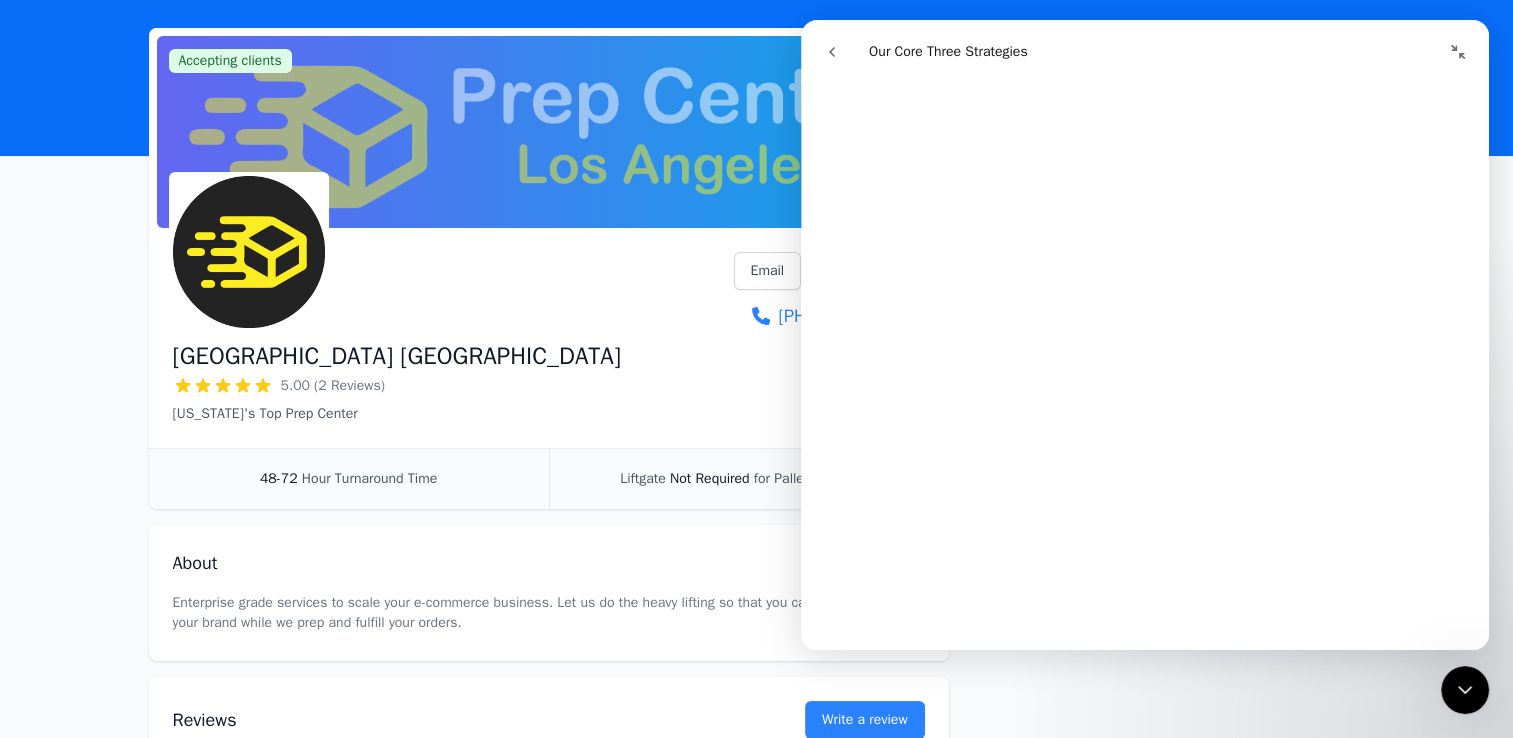 click 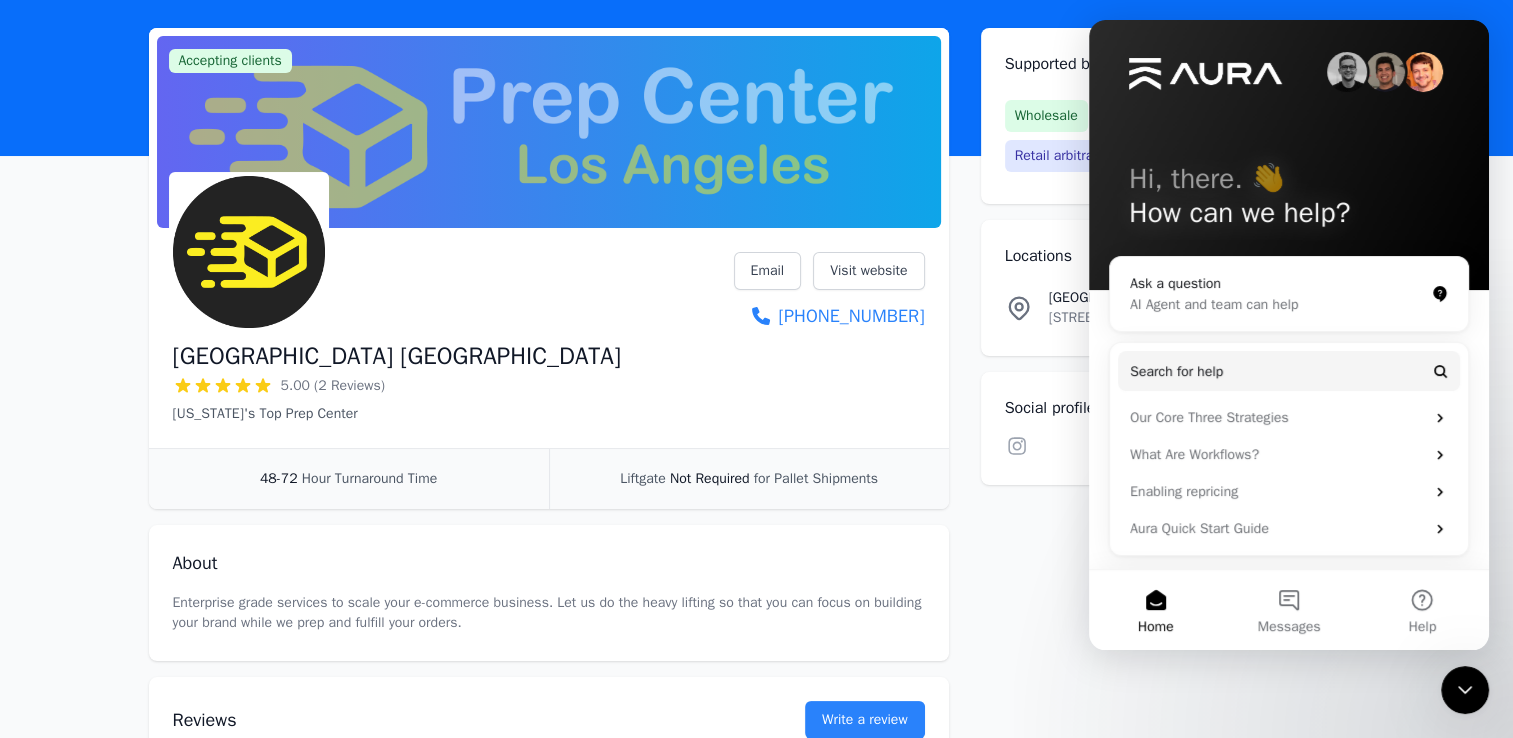 click at bounding box center [549, 132] 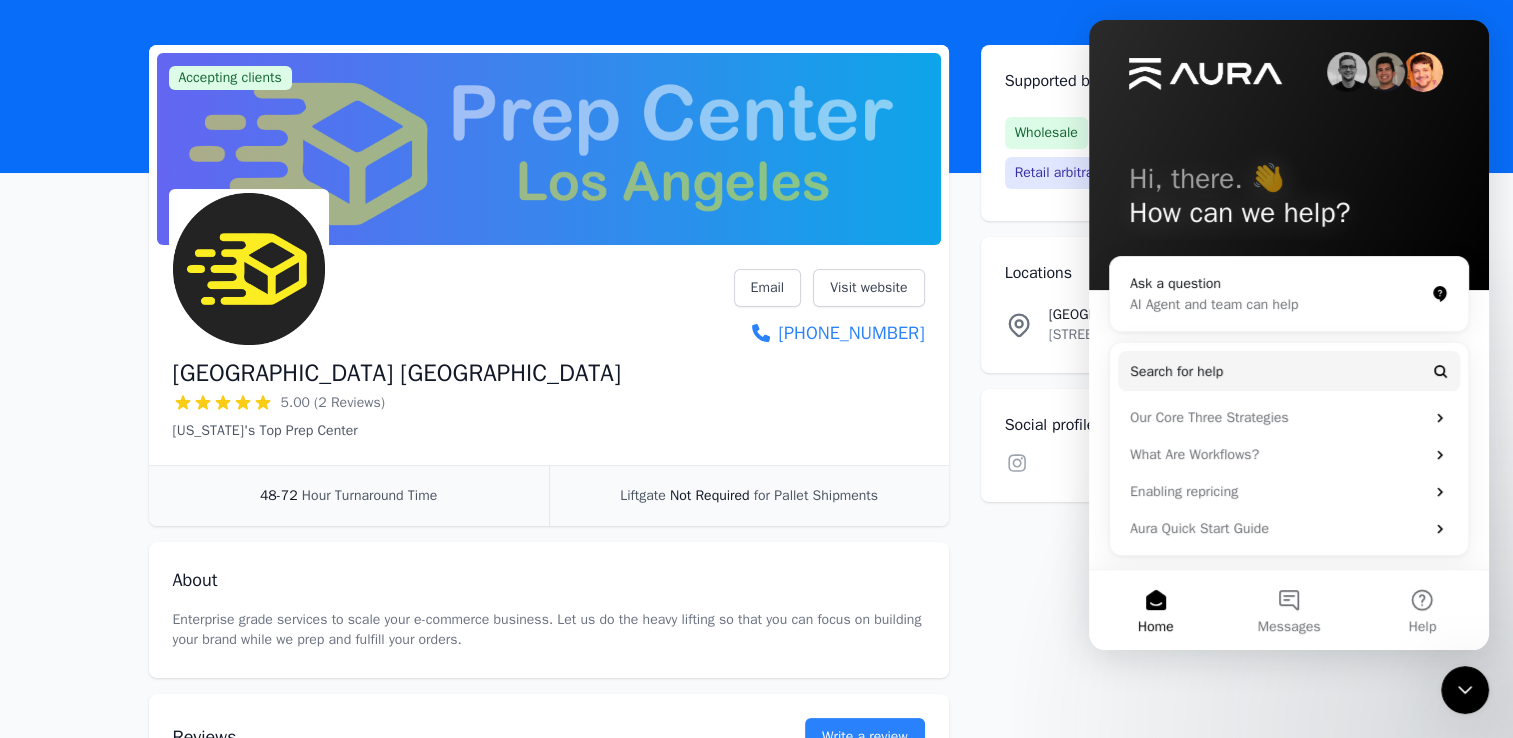 scroll, scrollTop: 0, scrollLeft: 0, axis: both 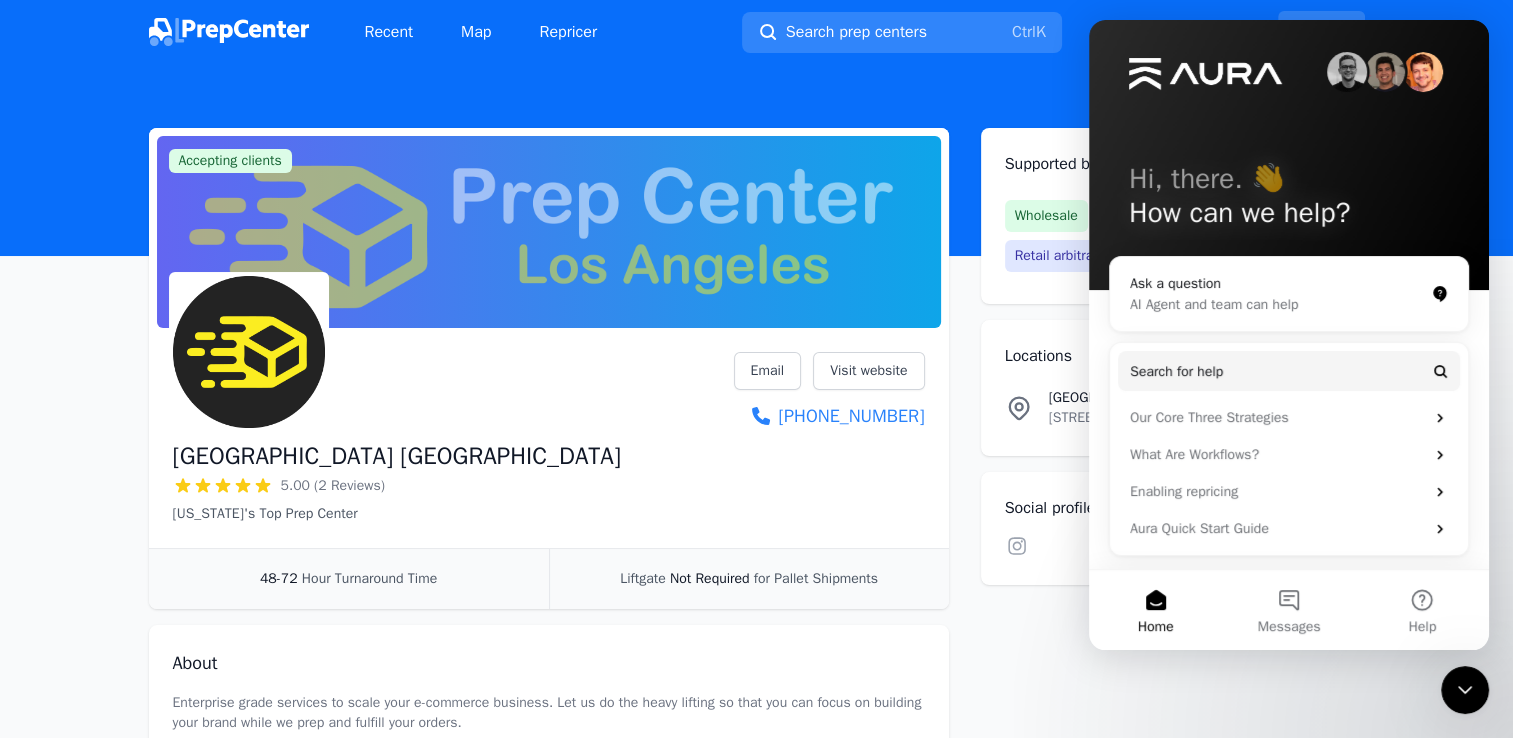click at bounding box center [229, 32] 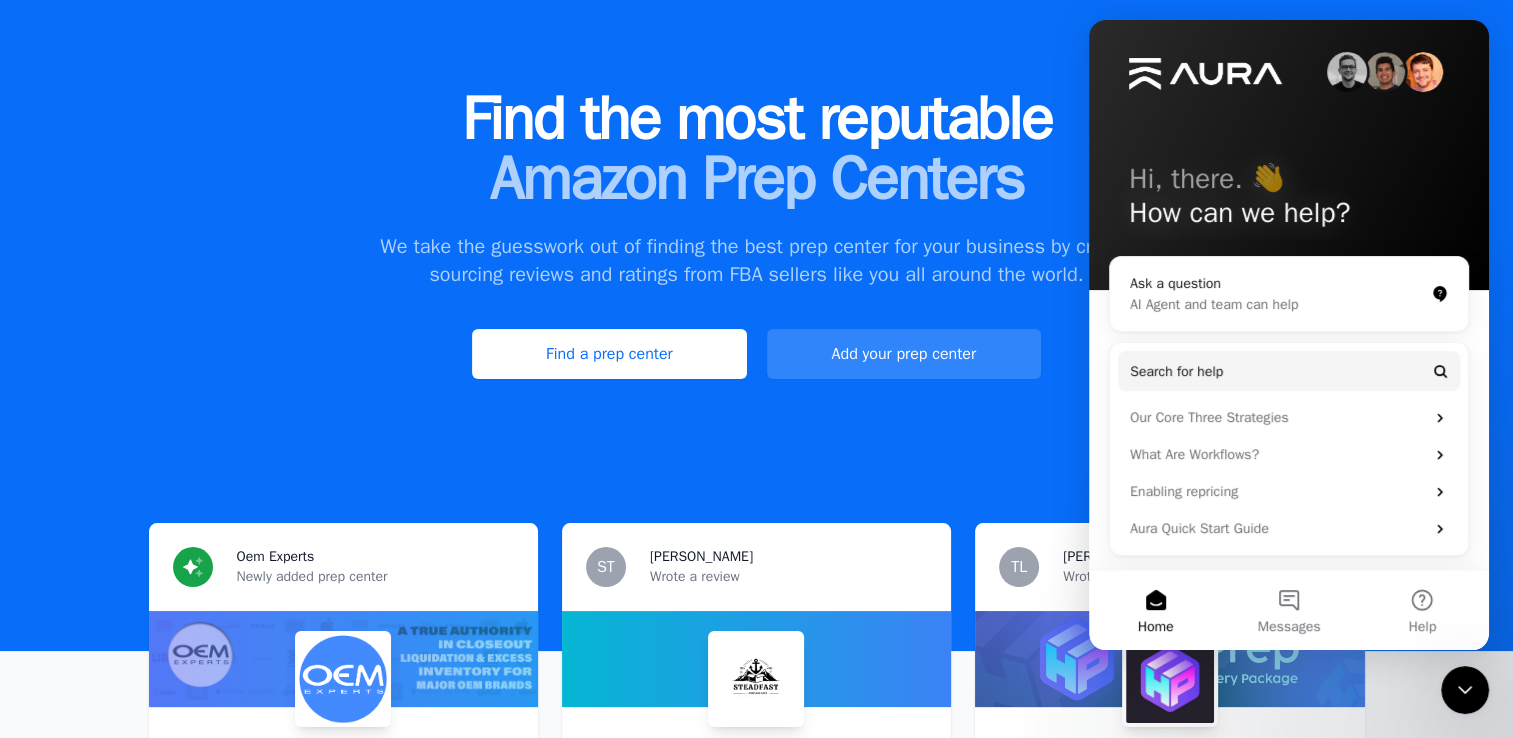 scroll, scrollTop: 0, scrollLeft: 0, axis: both 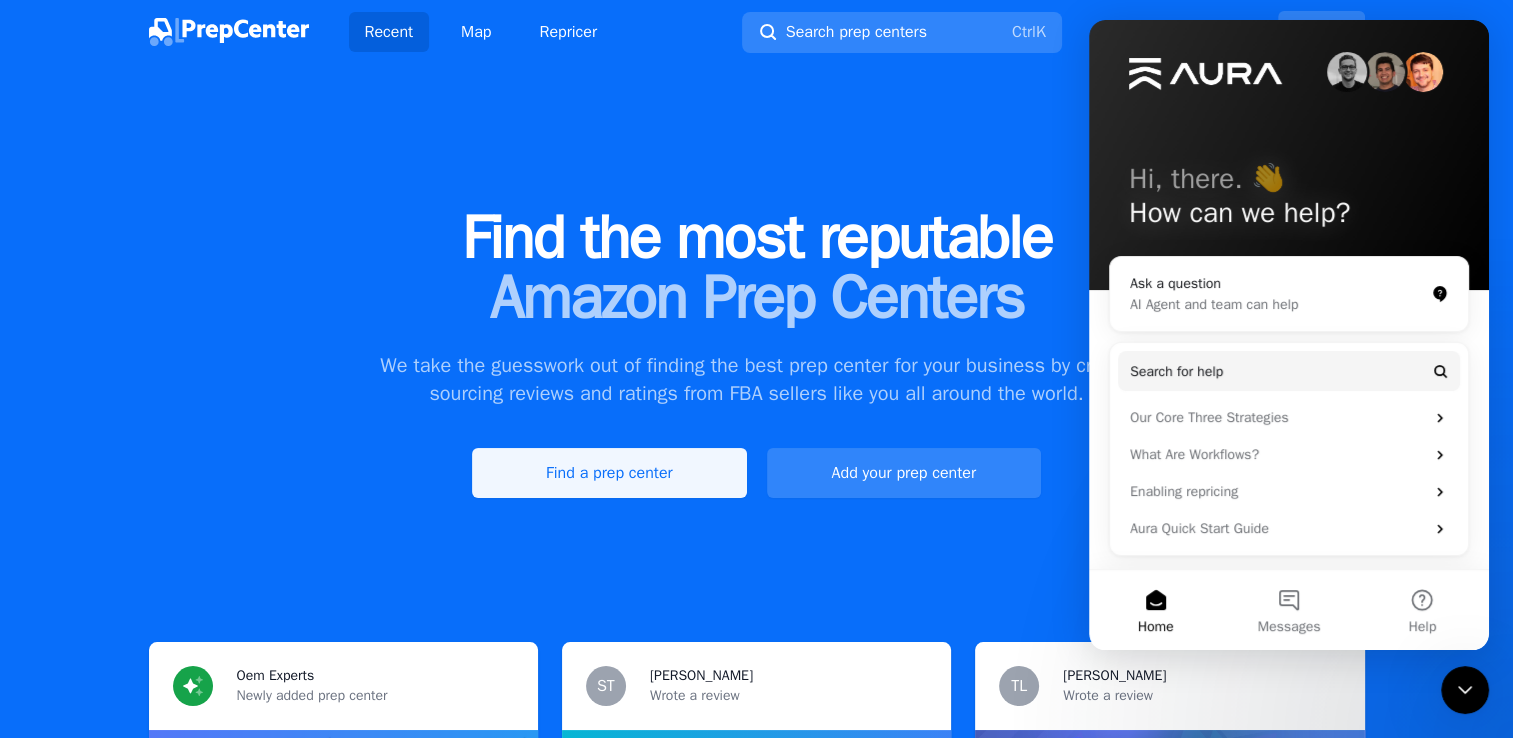click on "Find a prep center" at bounding box center [609, 473] 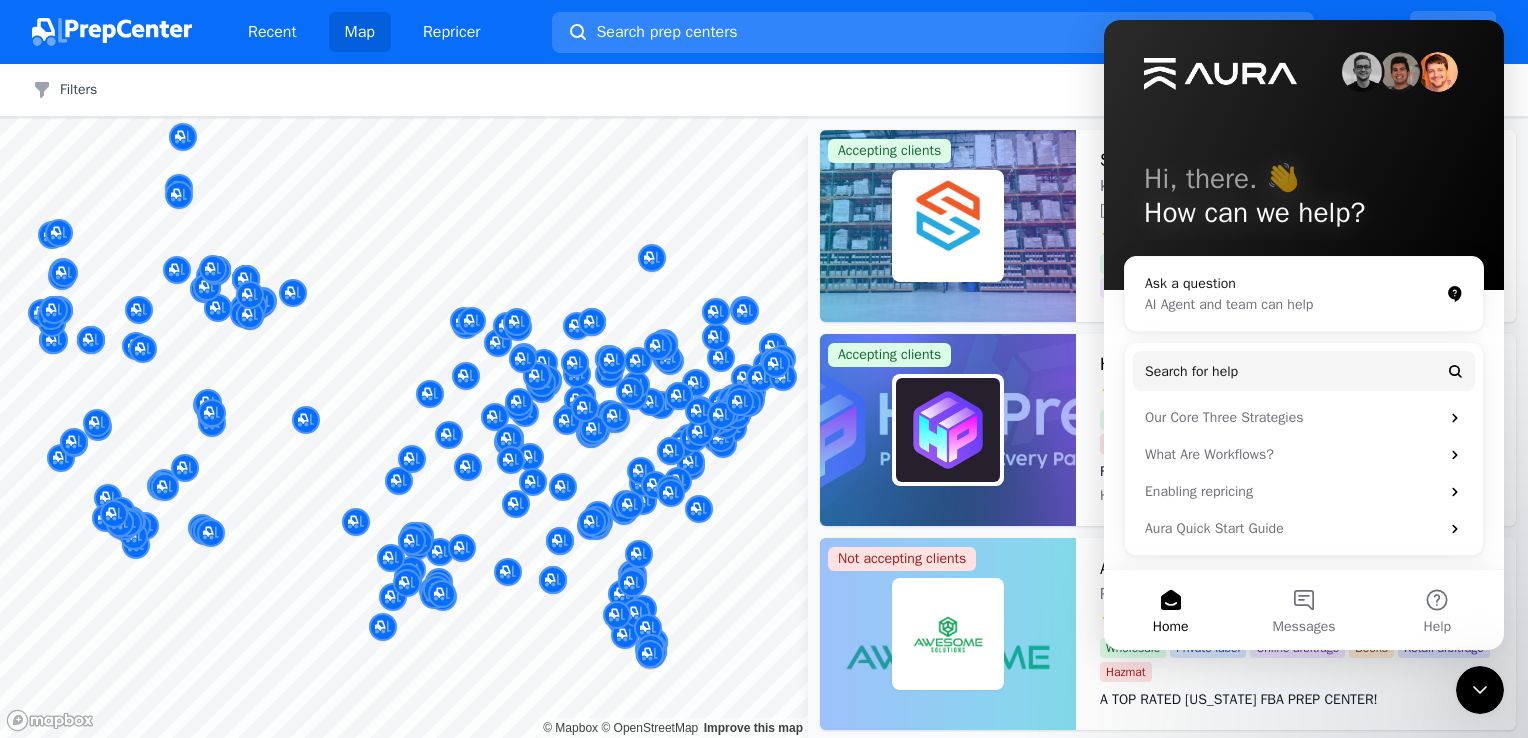 click at bounding box center [114, 515] 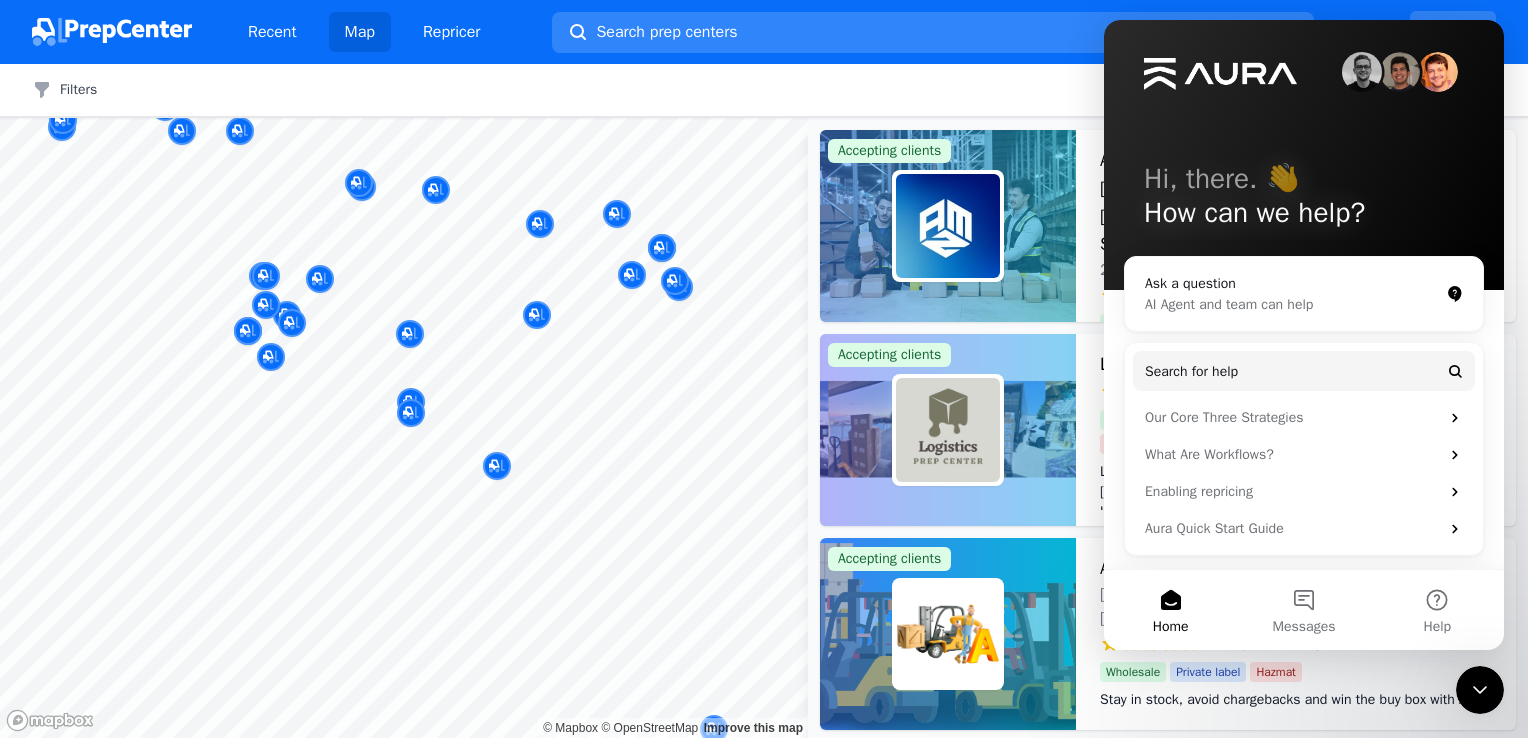 click on "Recent Map Repricer Search prep centers Ctrl  K Open main menu Sign in Sign up Filters Filters Clear all 463 results Map © Mapbox   © OpenStreetMap   Improve this map Accepting clients AMZ Prep - 25+ Amazon FBA Warehouses: [GEOGRAPHIC_DATA], [GEOGRAPHIC_DATA] & [GEOGRAPHIC_DATA] (with Cold/Temperate Storage) 25 Locations 4.87 (61 Reviews) Global FBA & FBM Mastered: Your Products, Every Market, One Solution Wholesale Private label Online arbitrage Retail arbitrage Books Global FBA & FBM Mastered: Your Products, Every Market, One Solution Accepting clients Logistics Prep Center 2 Locations 4.91 (43 Reviews) Largest Fulfillment Center & Prep Center In [GEOGRAPHIC_DATA] - NO Setup Fees, NO Monthly Fee, Free In House Warehouse Management System Wholesale Private label Online arbitrage Retail arbitrage Hazmat Largest Fulfillment Center & Prep Center In [GEOGRAPHIC_DATA] - NO Setup Fees, NO Monthly Fee, Free In House Warehouse Management System Accepting clients AMZ PREP BOYS [GEOGRAPHIC_DATA], [US_STATE], [GEOGRAPHIC_DATA] 5.00 (26 Reviews) Wholesale Private label Hazmat 23 Locations" at bounding box center (764, 369) 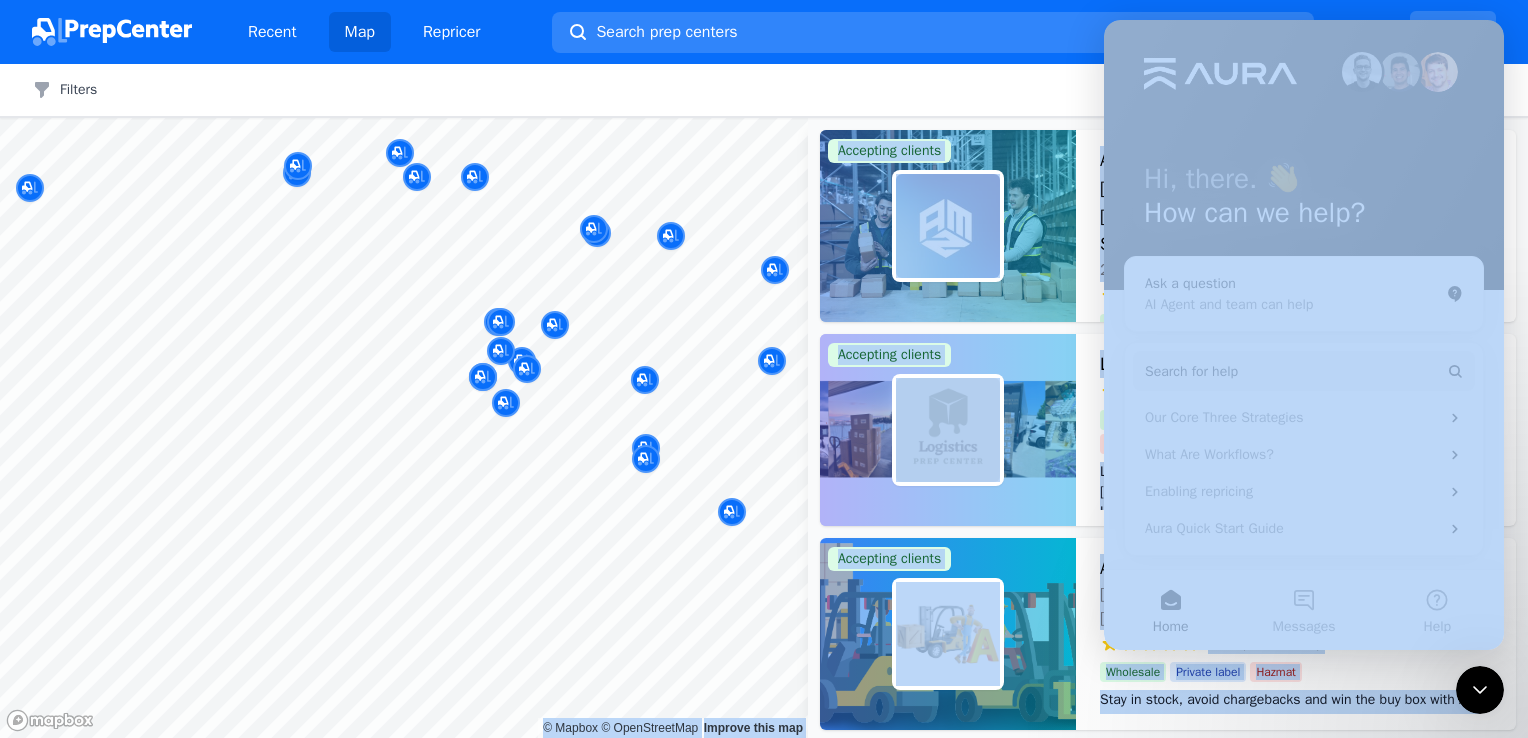 click at bounding box center [475, 155] 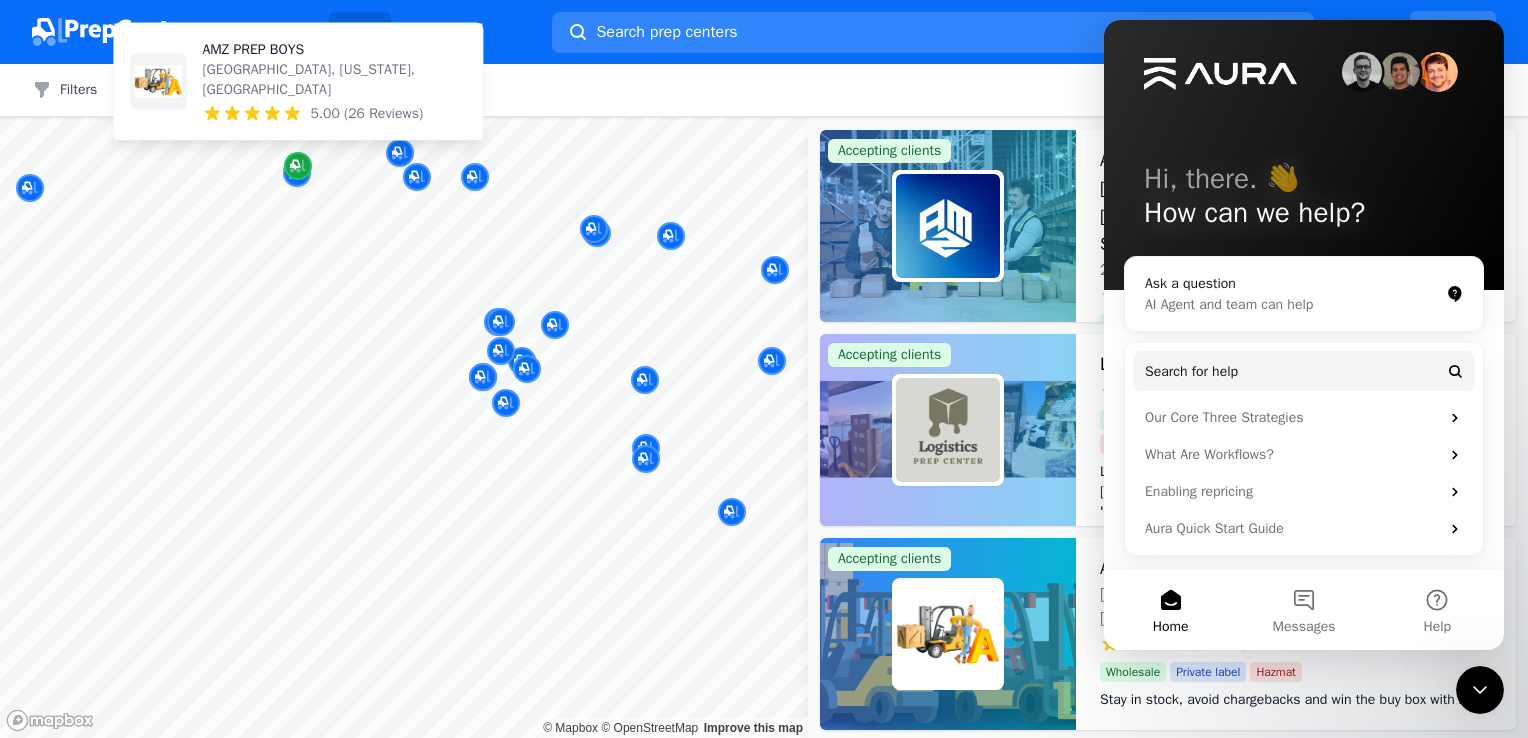 click 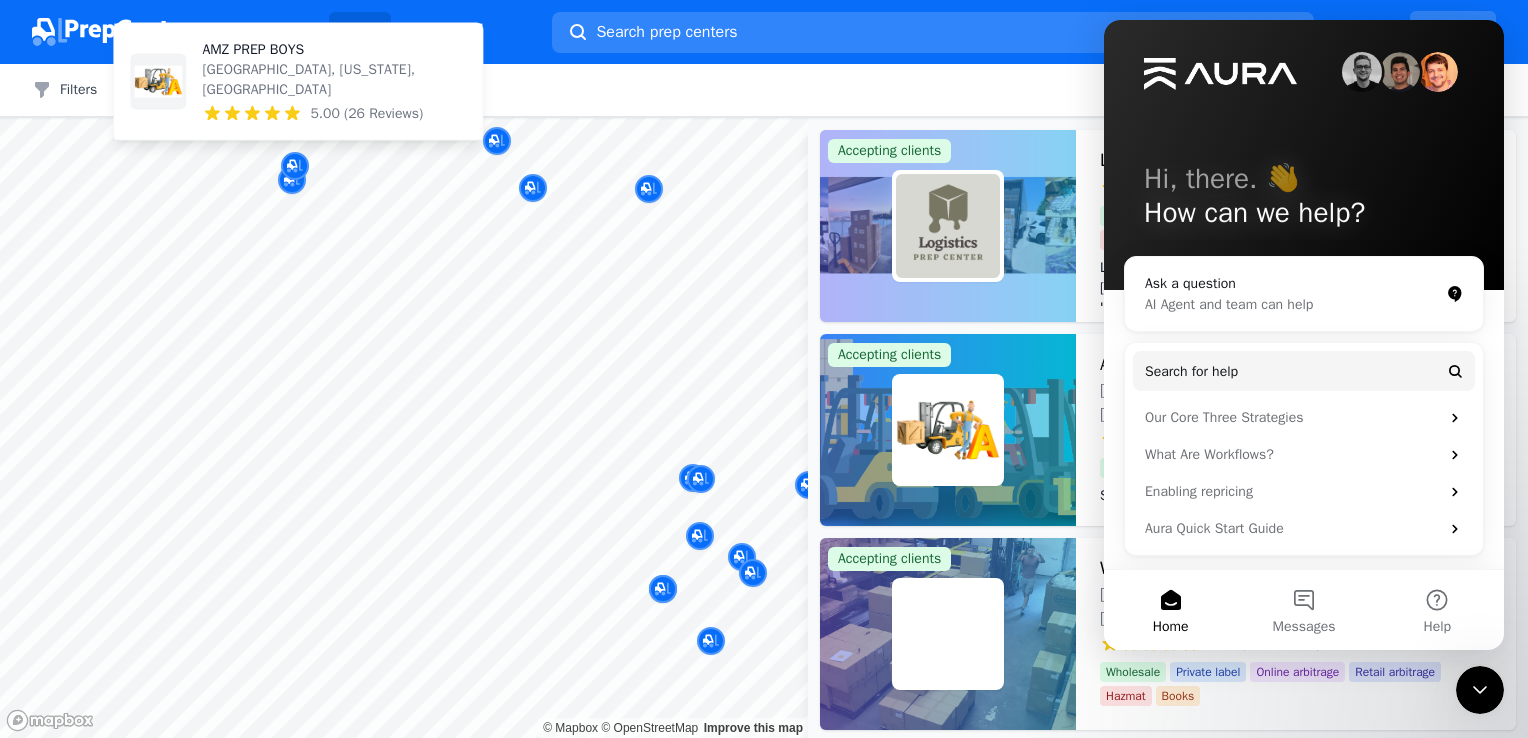 click at bounding box center (284, 93) 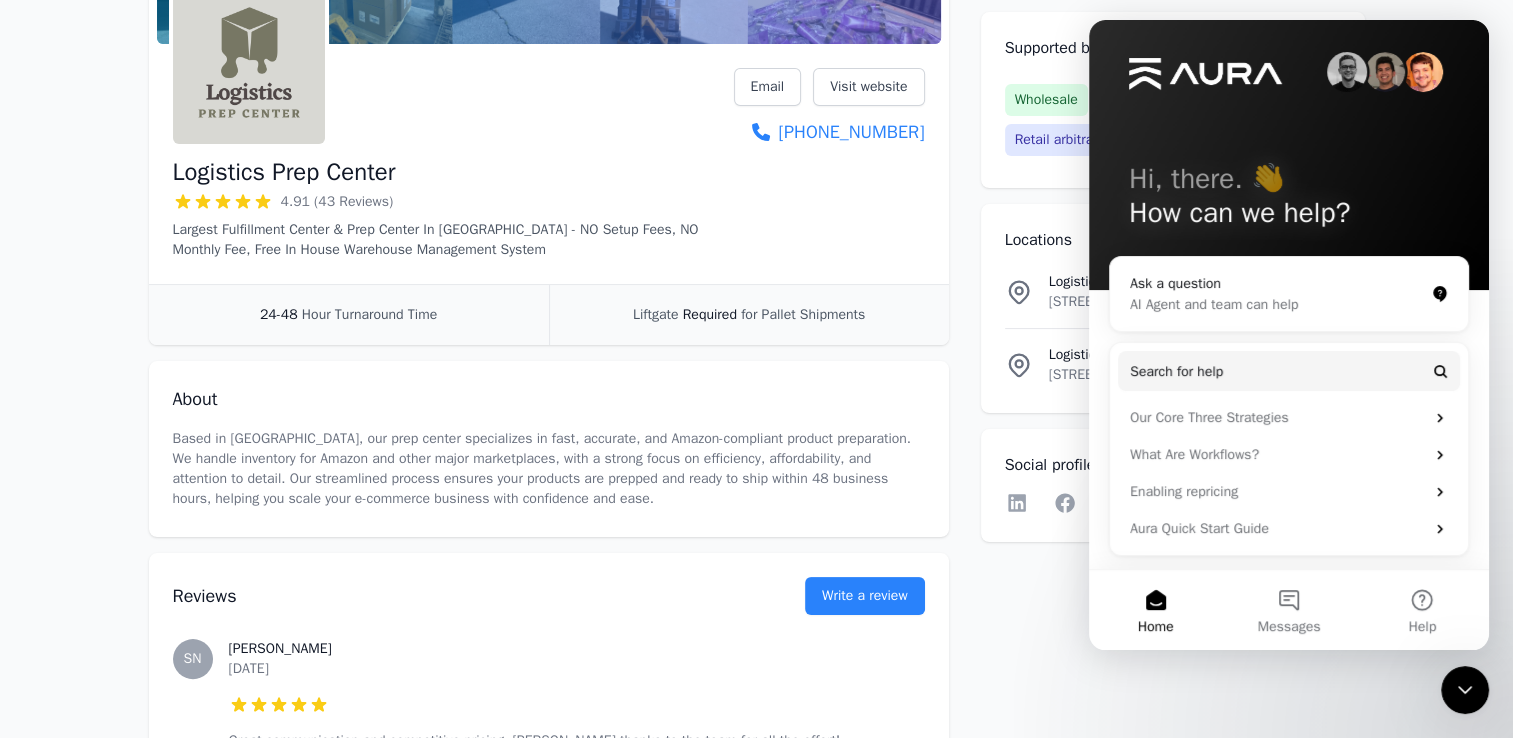 scroll, scrollTop: 0, scrollLeft: 0, axis: both 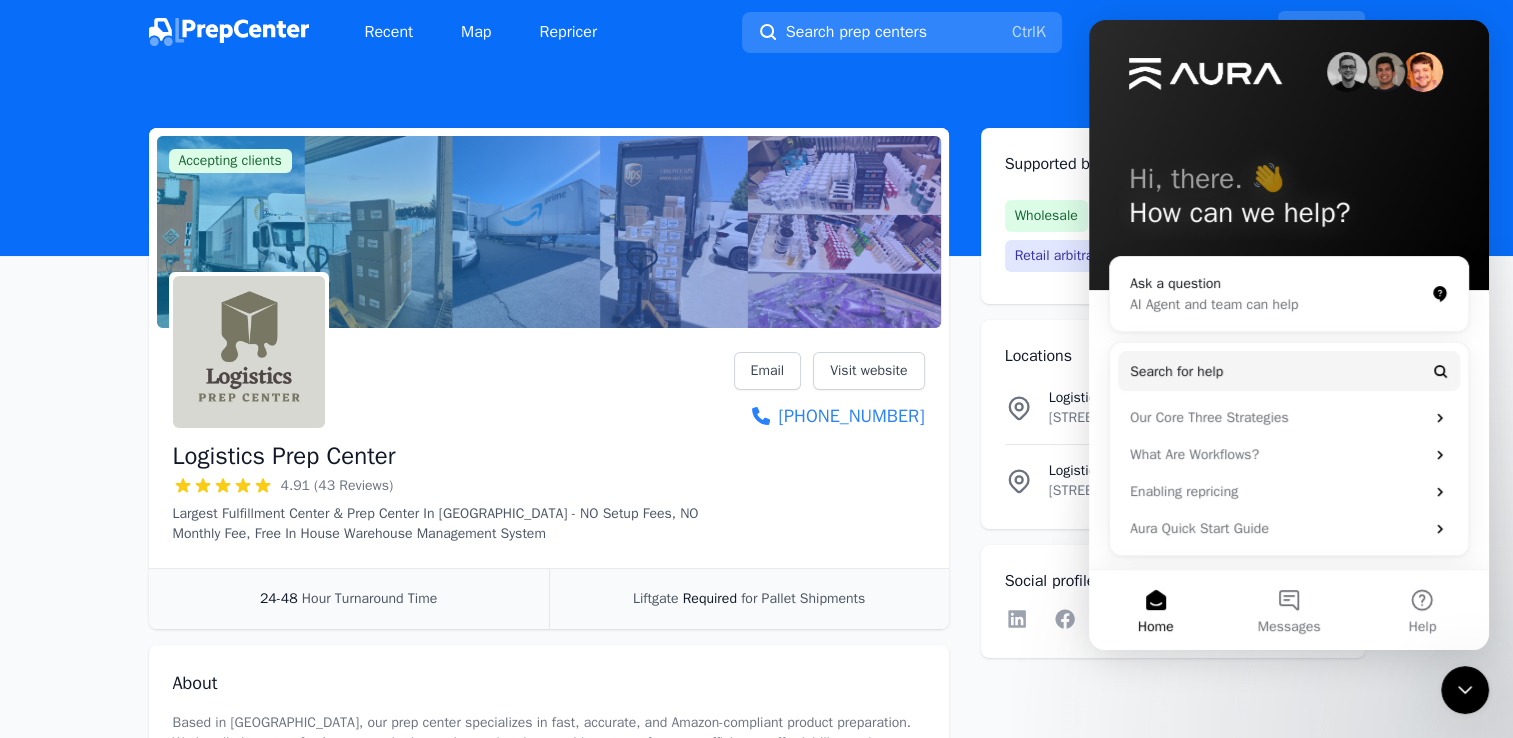 click on "Recent Map Repricer Search prep centers Ctrl  K Open main menu Sign in Sign up" at bounding box center (757, 32) 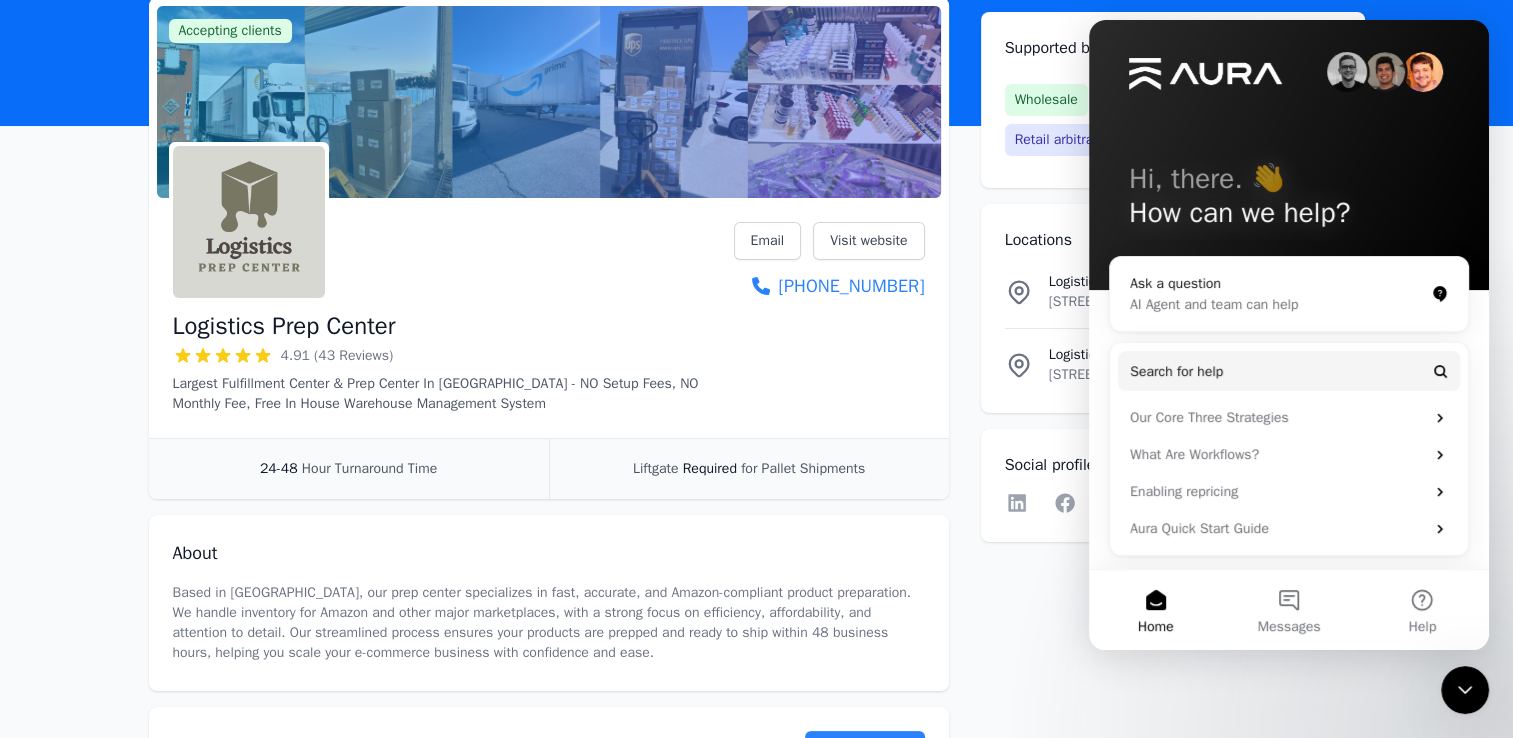 scroll, scrollTop: 100, scrollLeft: 0, axis: vertical 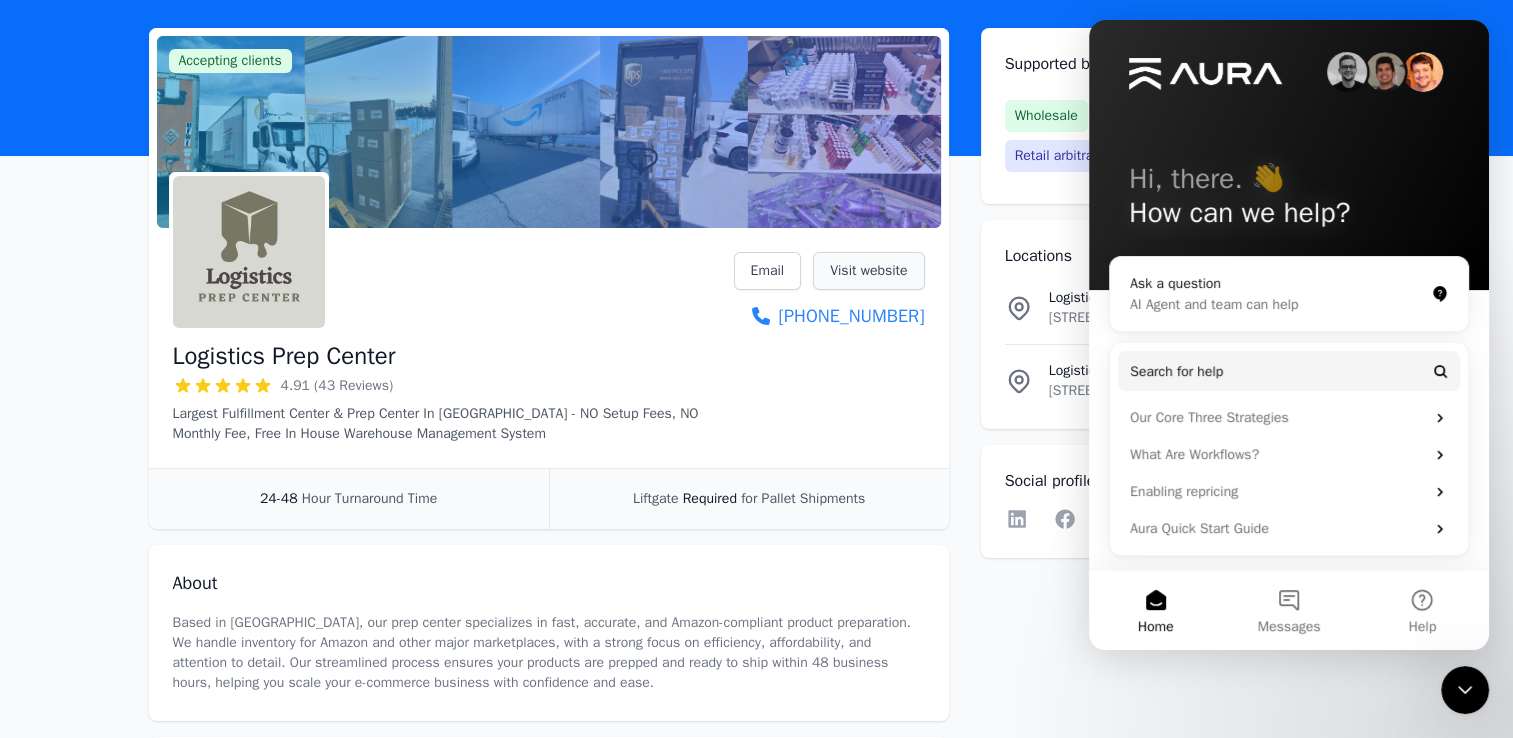 click on "Visit website" at bounding box center [868, 271] 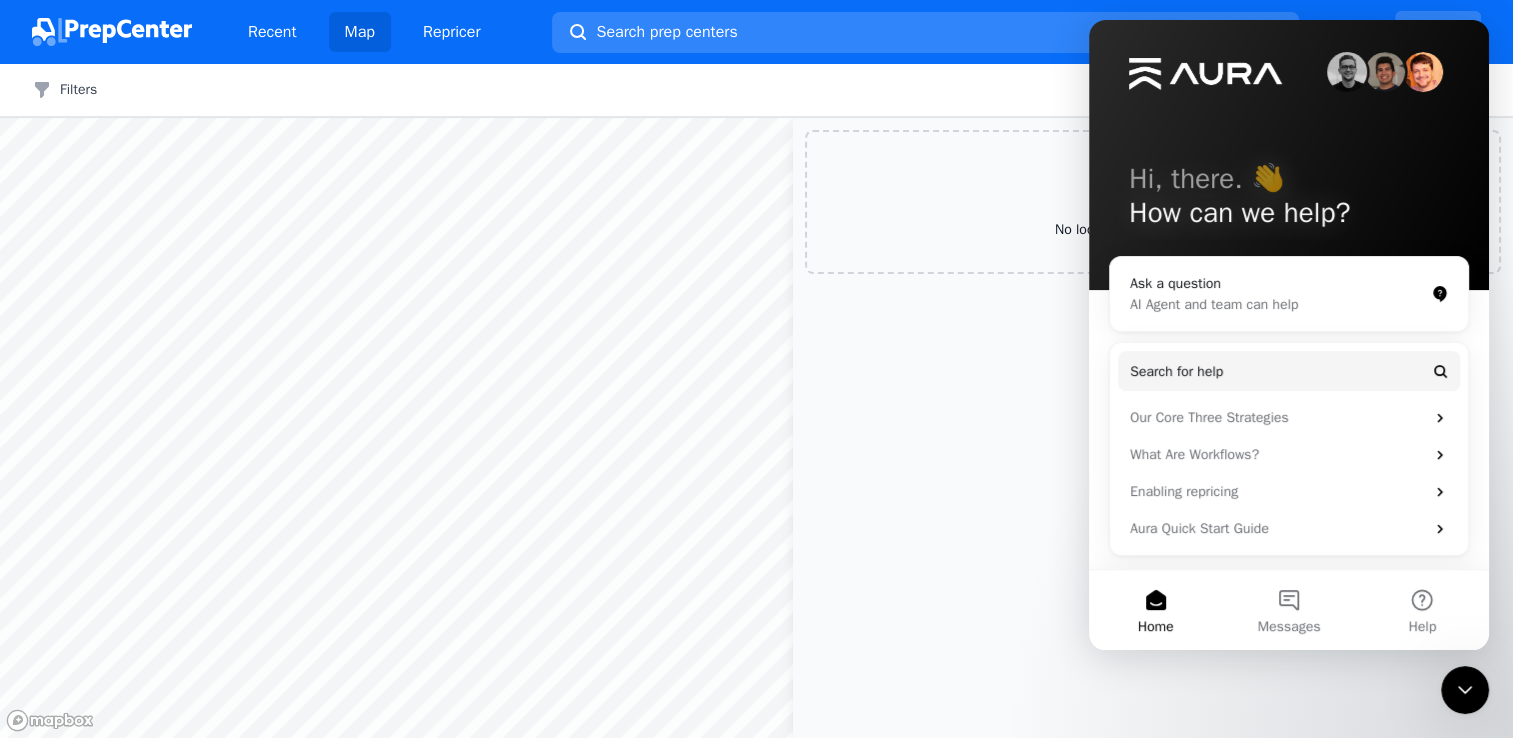 scroll, scrollTop: 0, scrollLeft: 0, axis: both 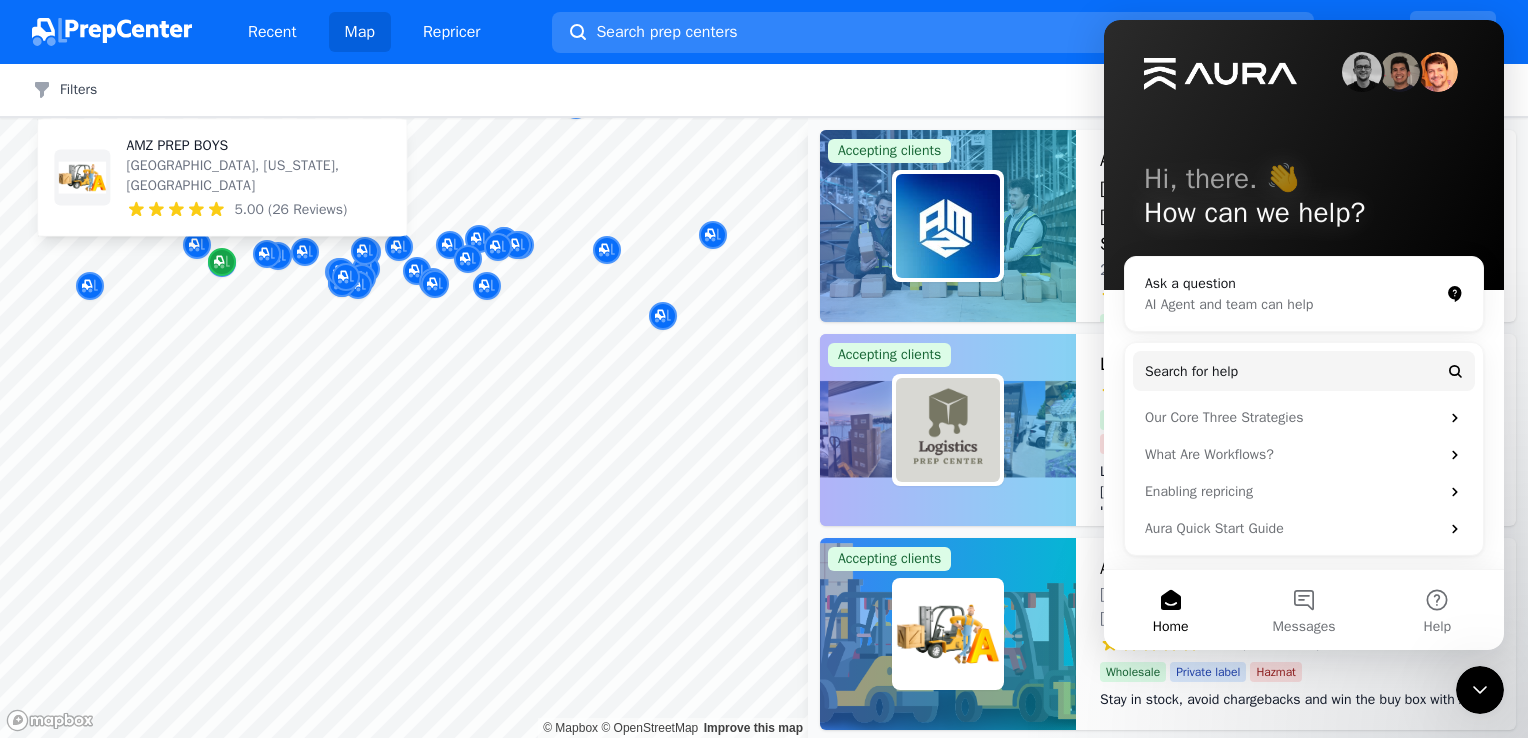 click 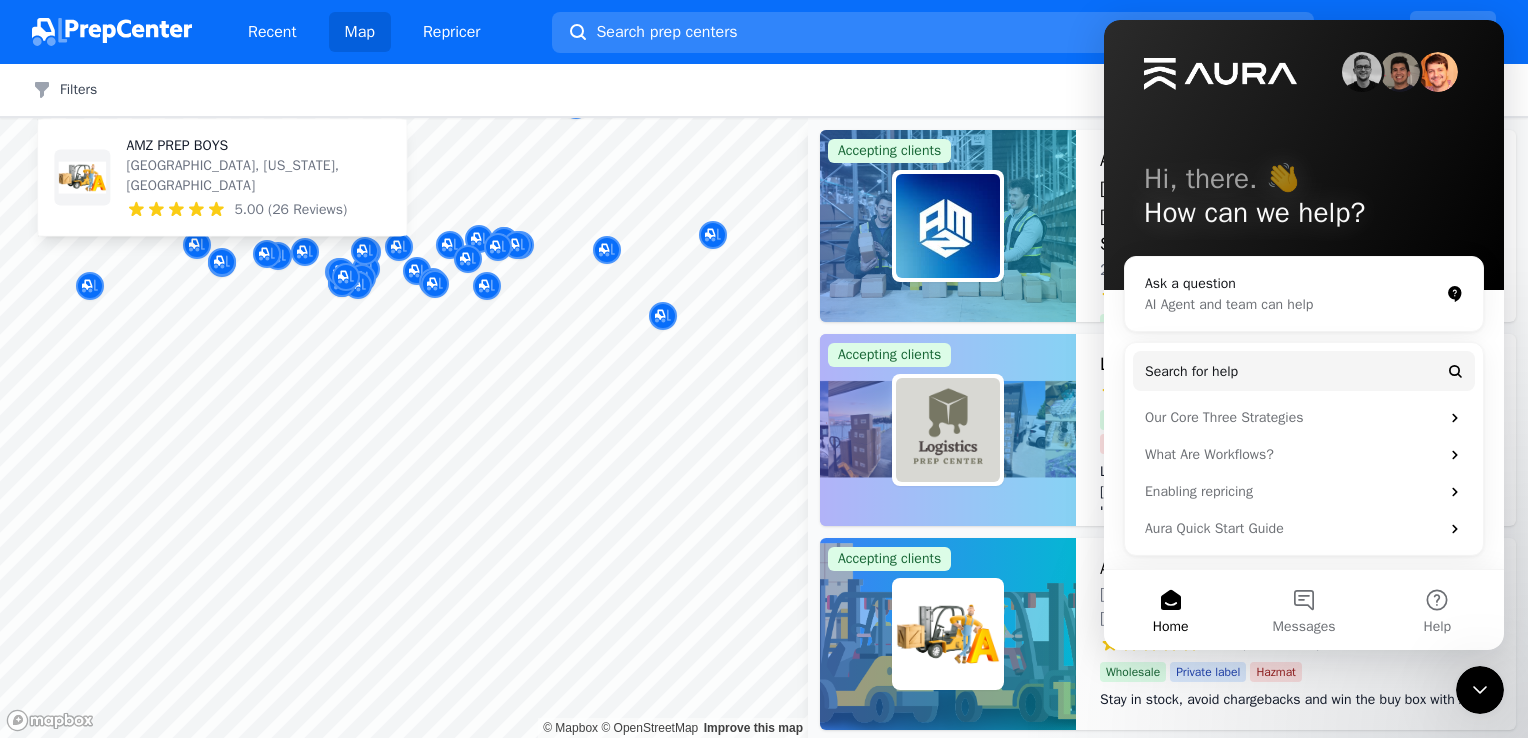 click on "AMZ PREP BOYS" at bounding box center (258, 146) 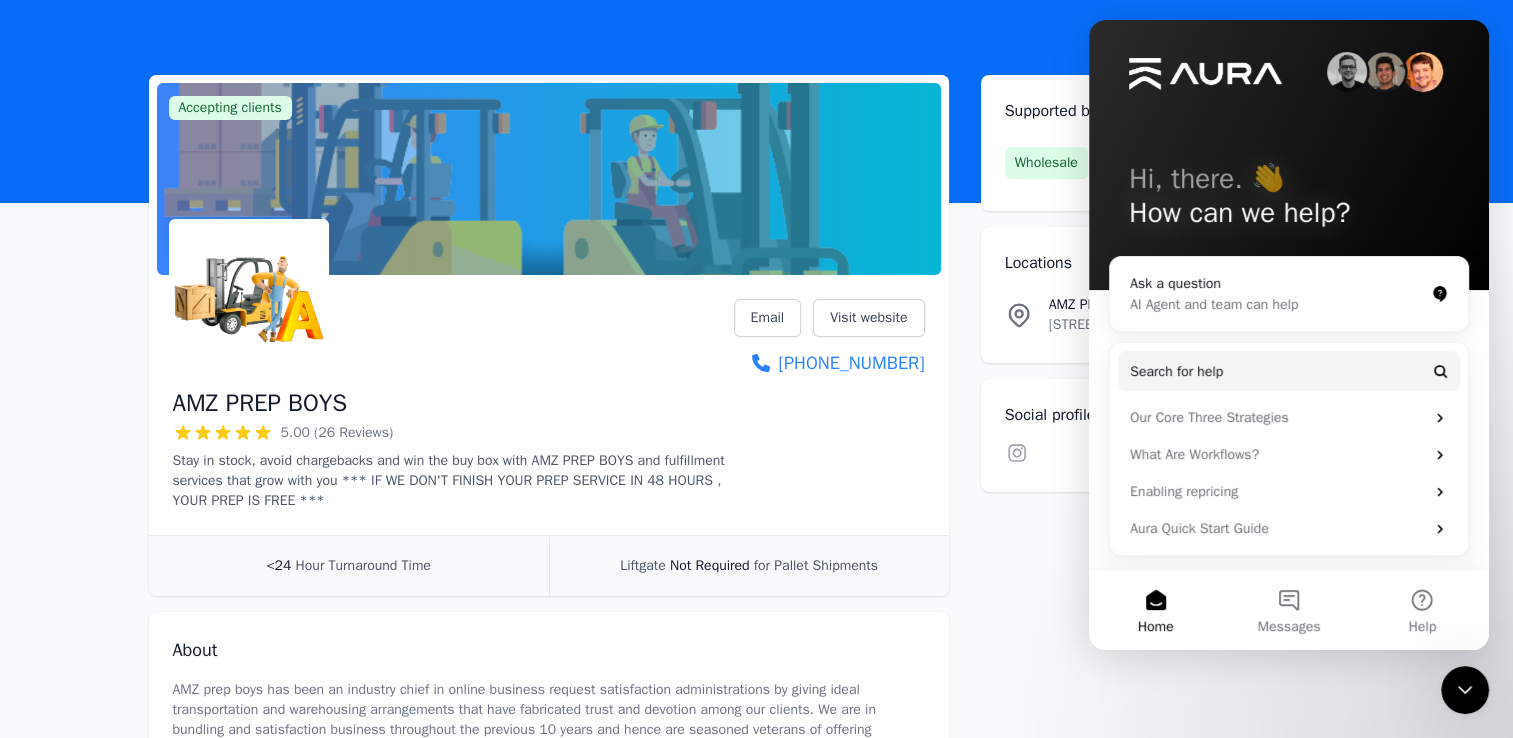 scroll, scrollTop: 0, scrollLeft: 0, axis: both 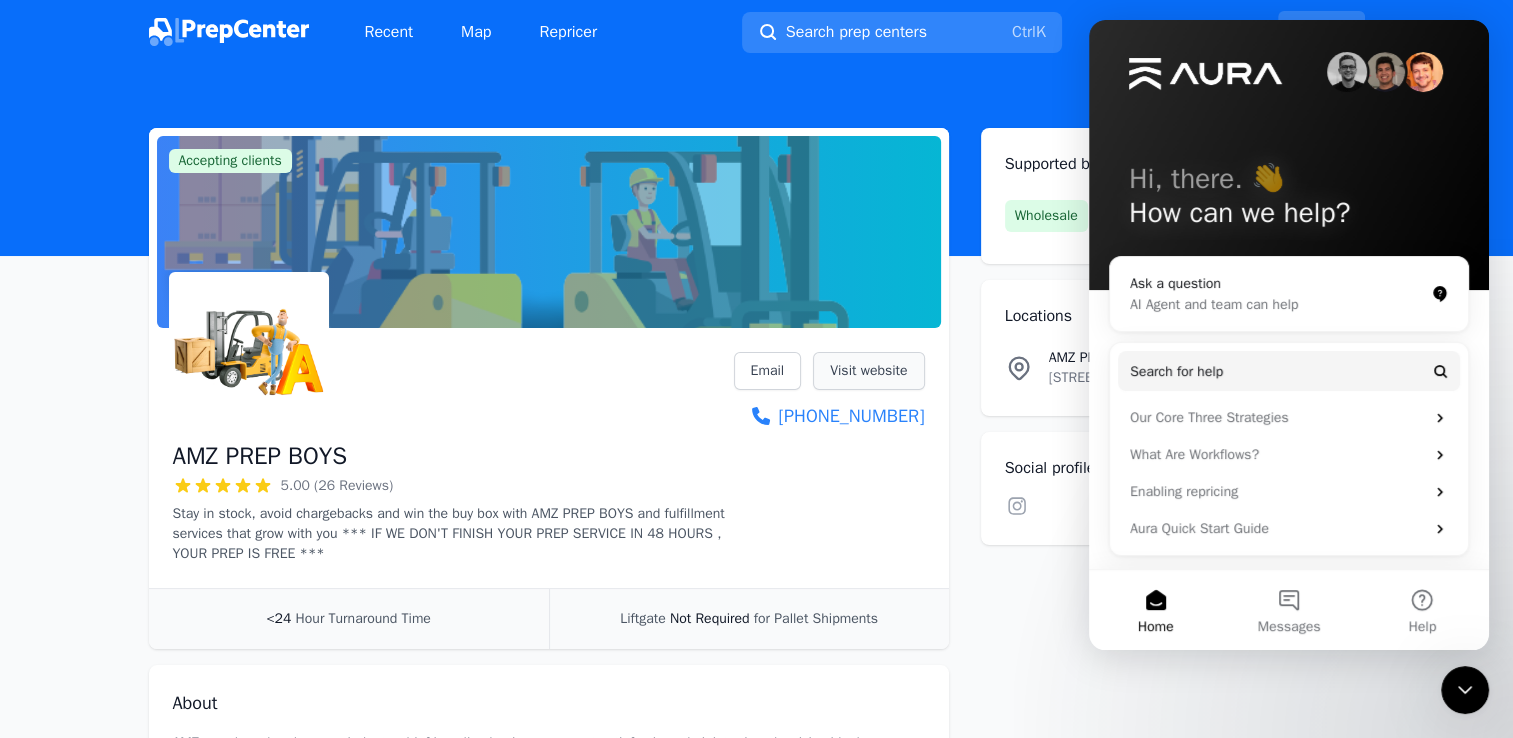click on "Visit website" at bounding box center (868, 371) 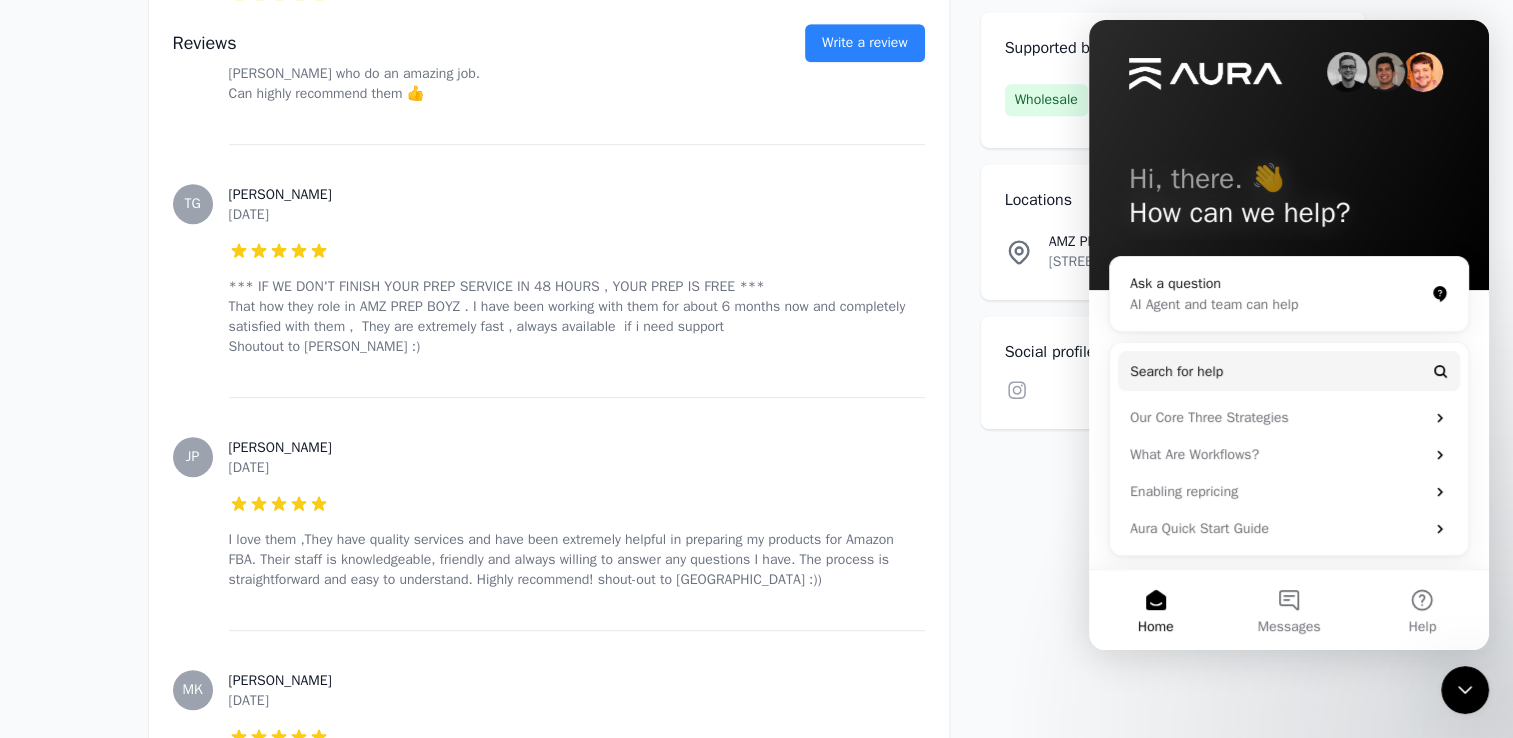 scroll, scrollTop: 0, scrollLeft: 0, axis: both 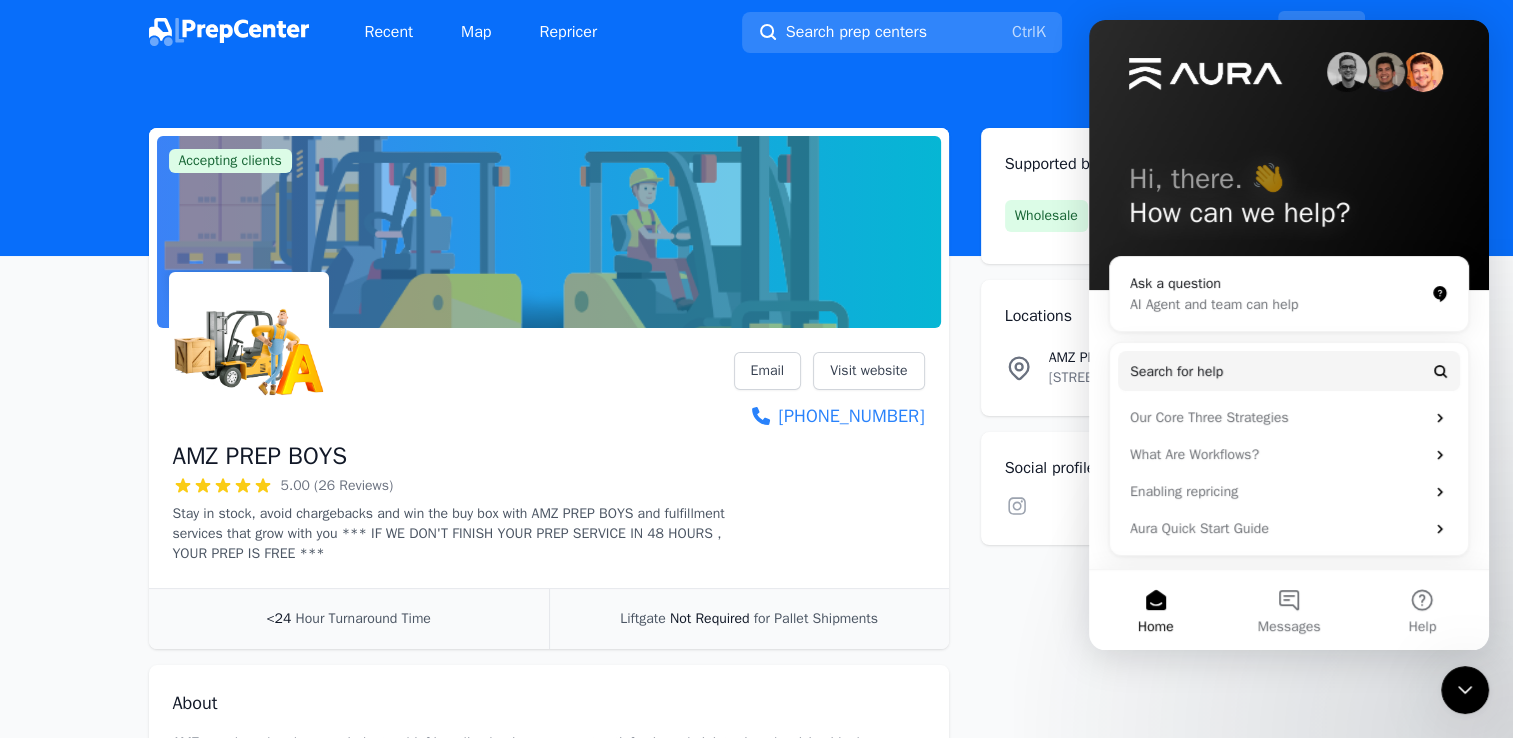 click on "Home" at bounding box center (1155, 610) 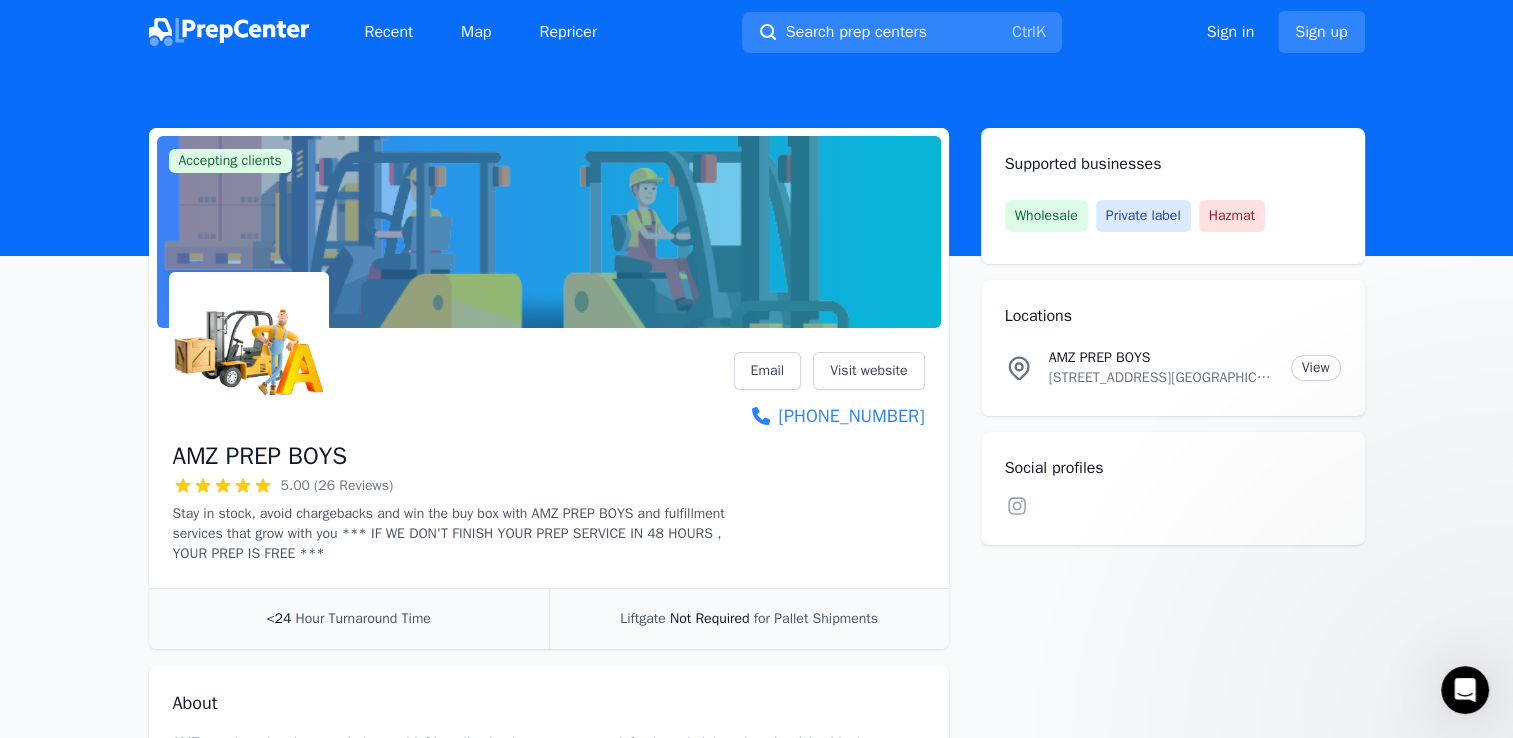scroll, scrollTop: 0, scrollLeft: 0, axis: both 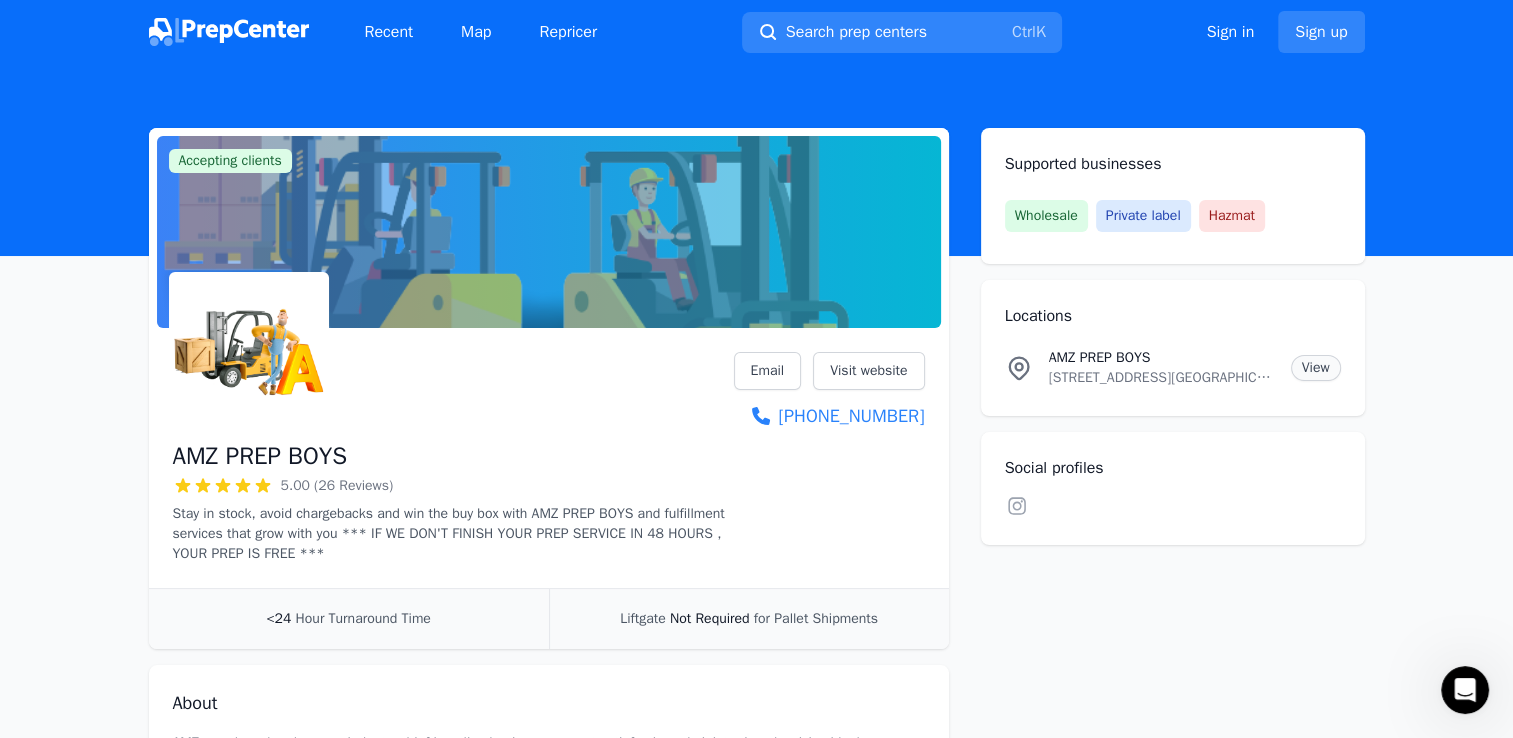 click on "View" at bounding box center [1316, 368] 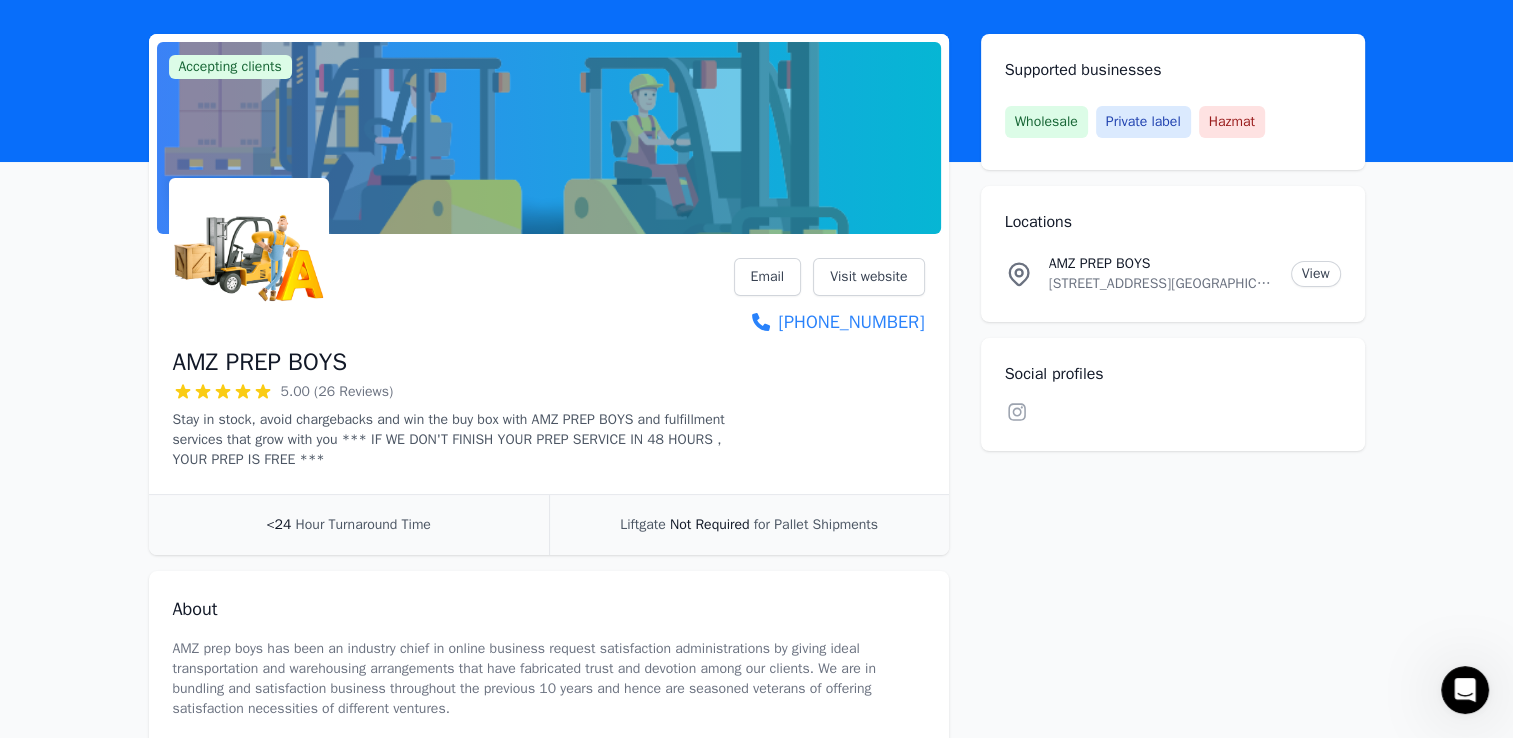 scroll, scrollTop: 0, scrollLeft: 0, axis: both 